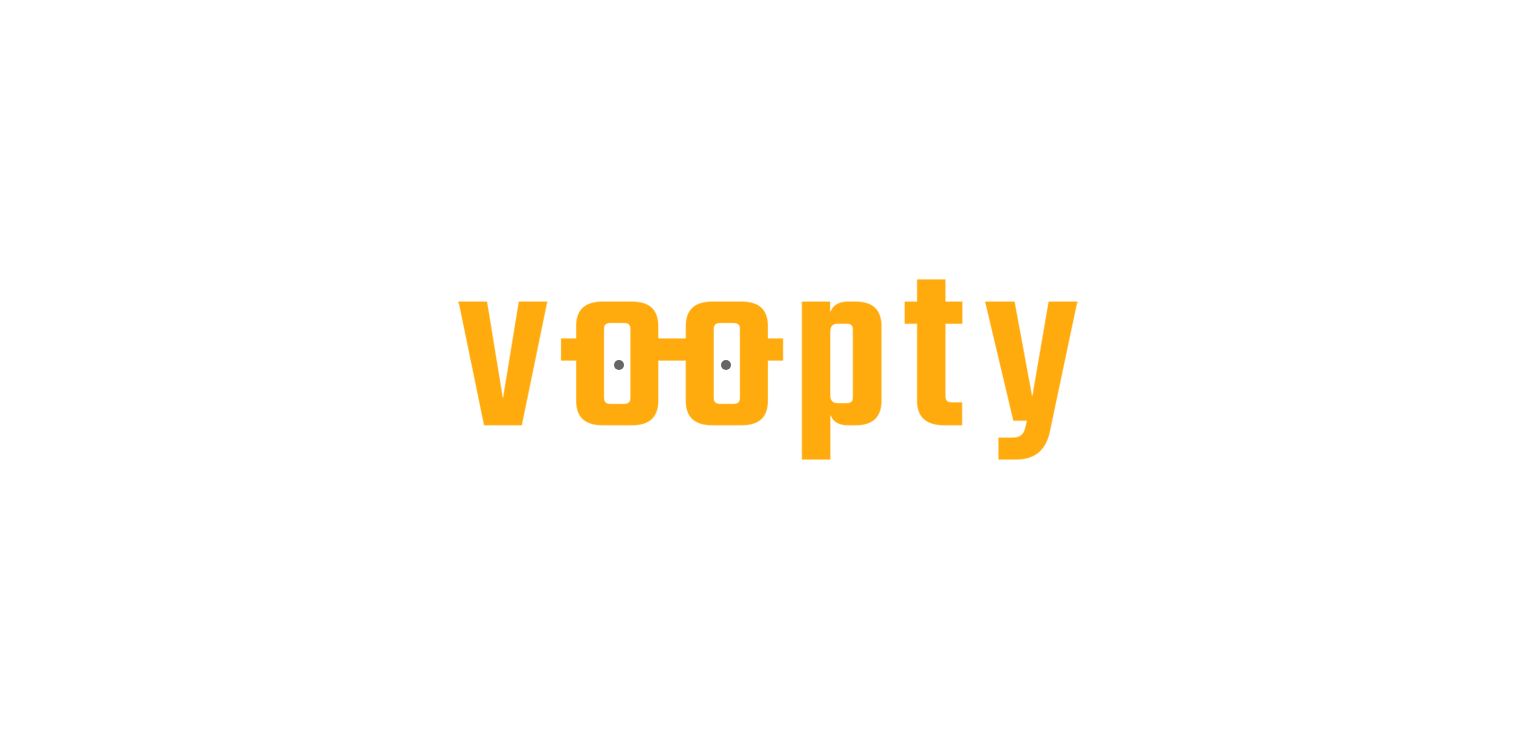 scroll, scrollTop: 0, scrollLeft: 0, axis: both 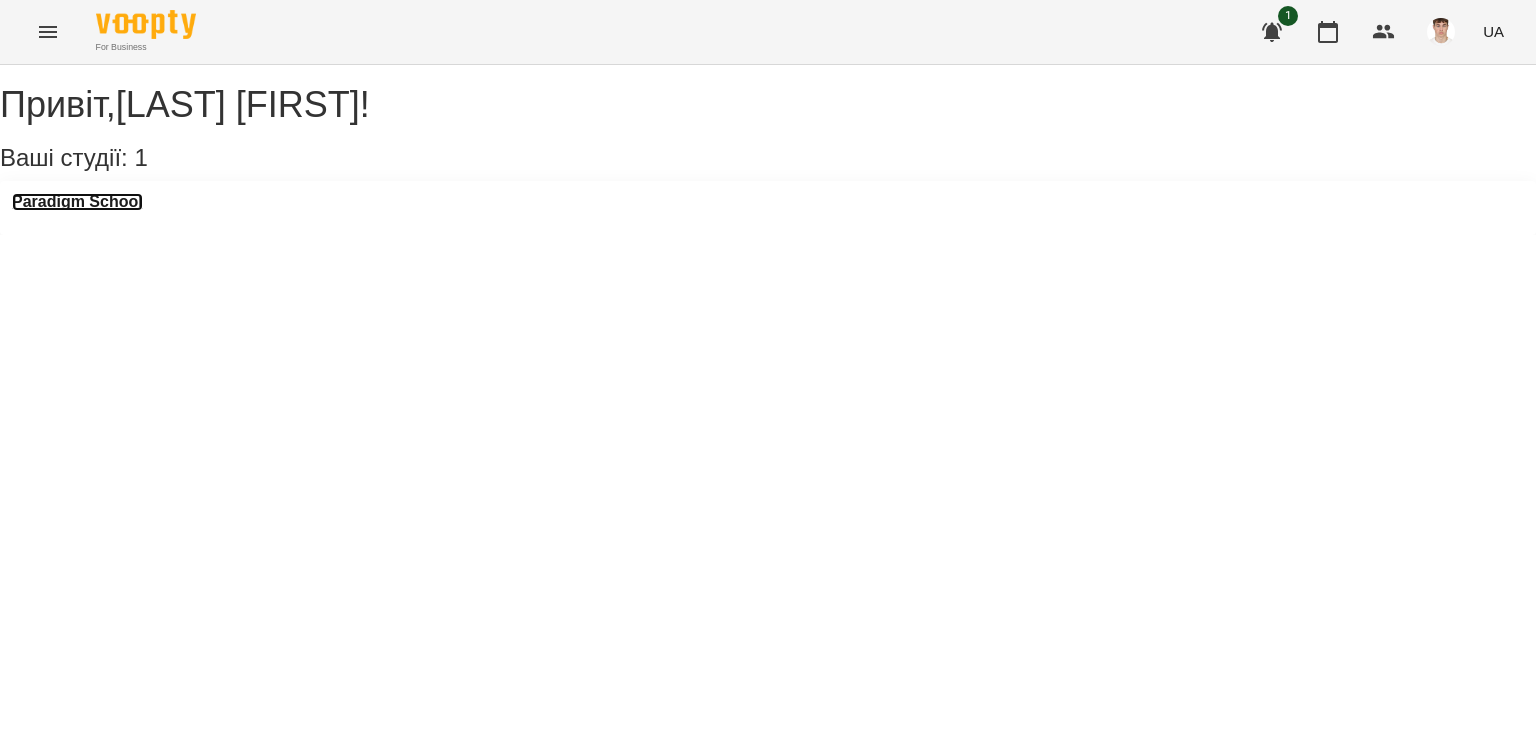 click on "Paradigm School" at bounding box center (77, 202) 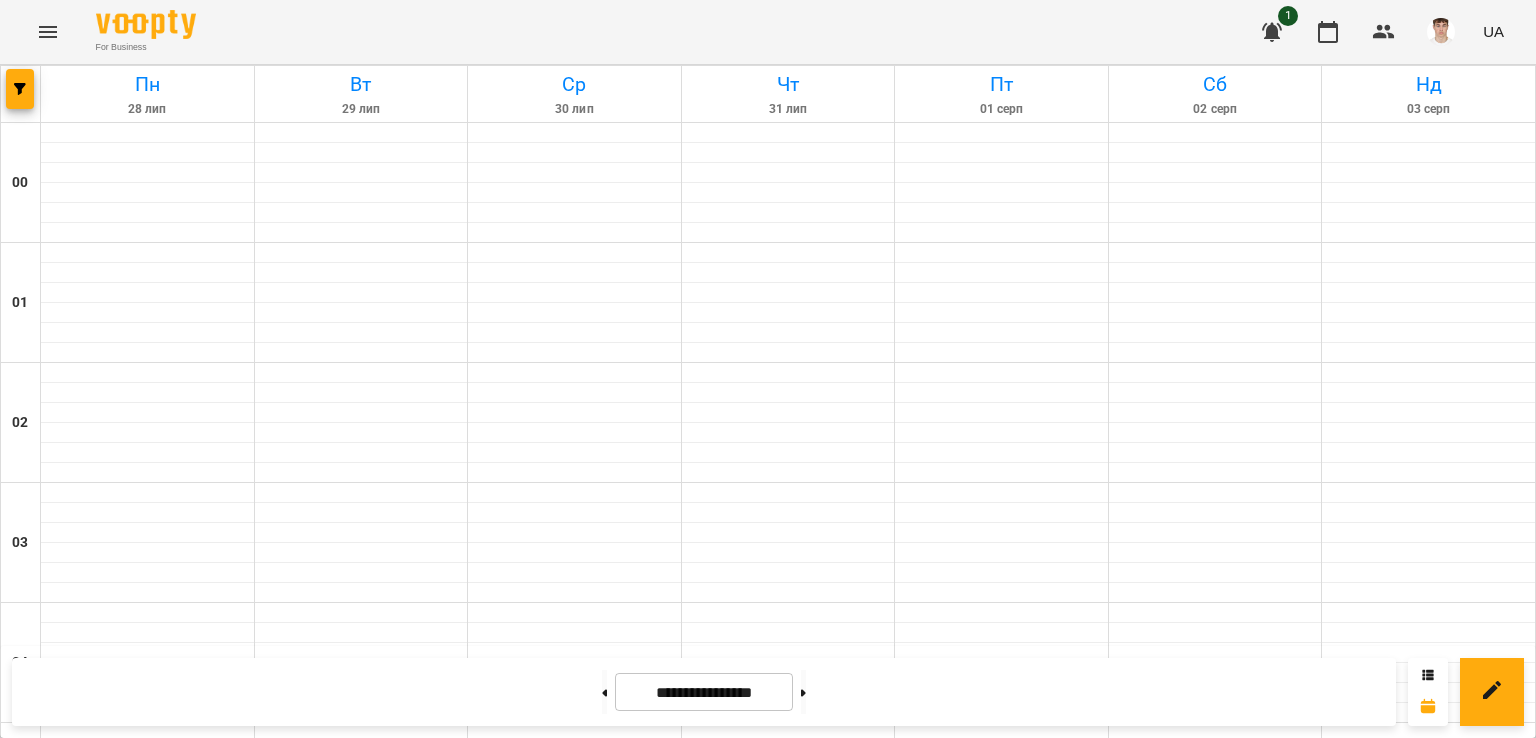 scroll, scrollTop: 1300, scrollLeft: 0, axis: vertical 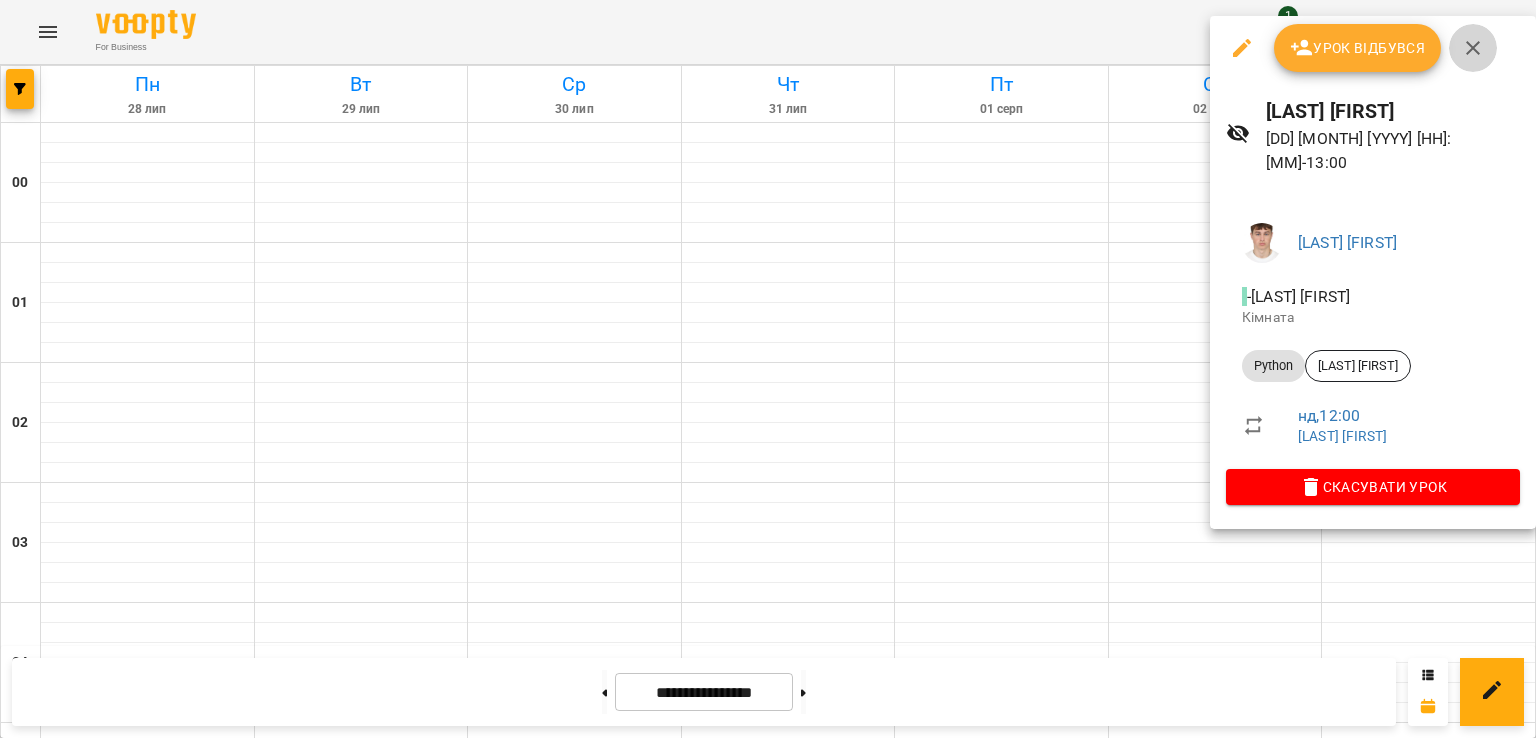 click 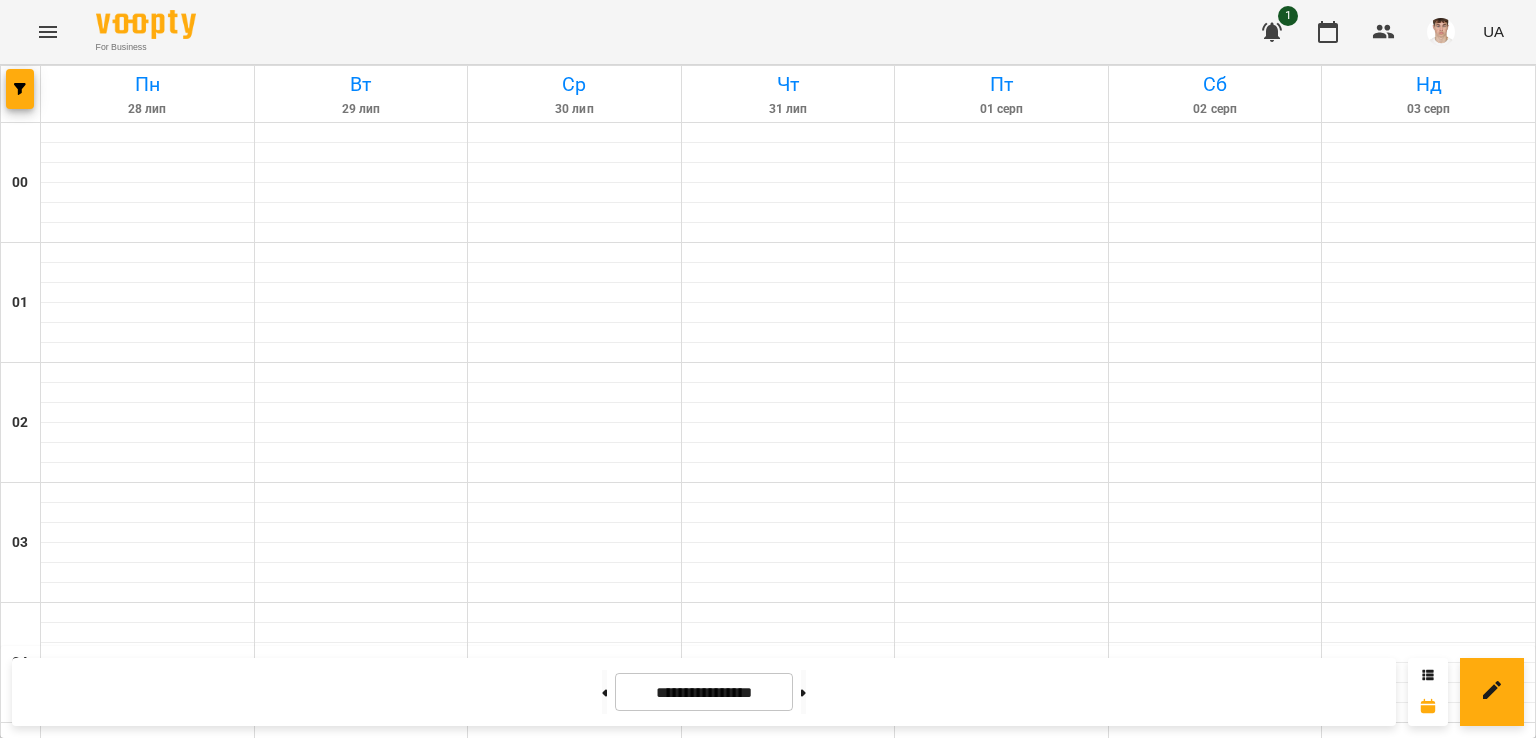 click on "Python - [LAST] [FIRST]" at bounding box center [1428, 1626] 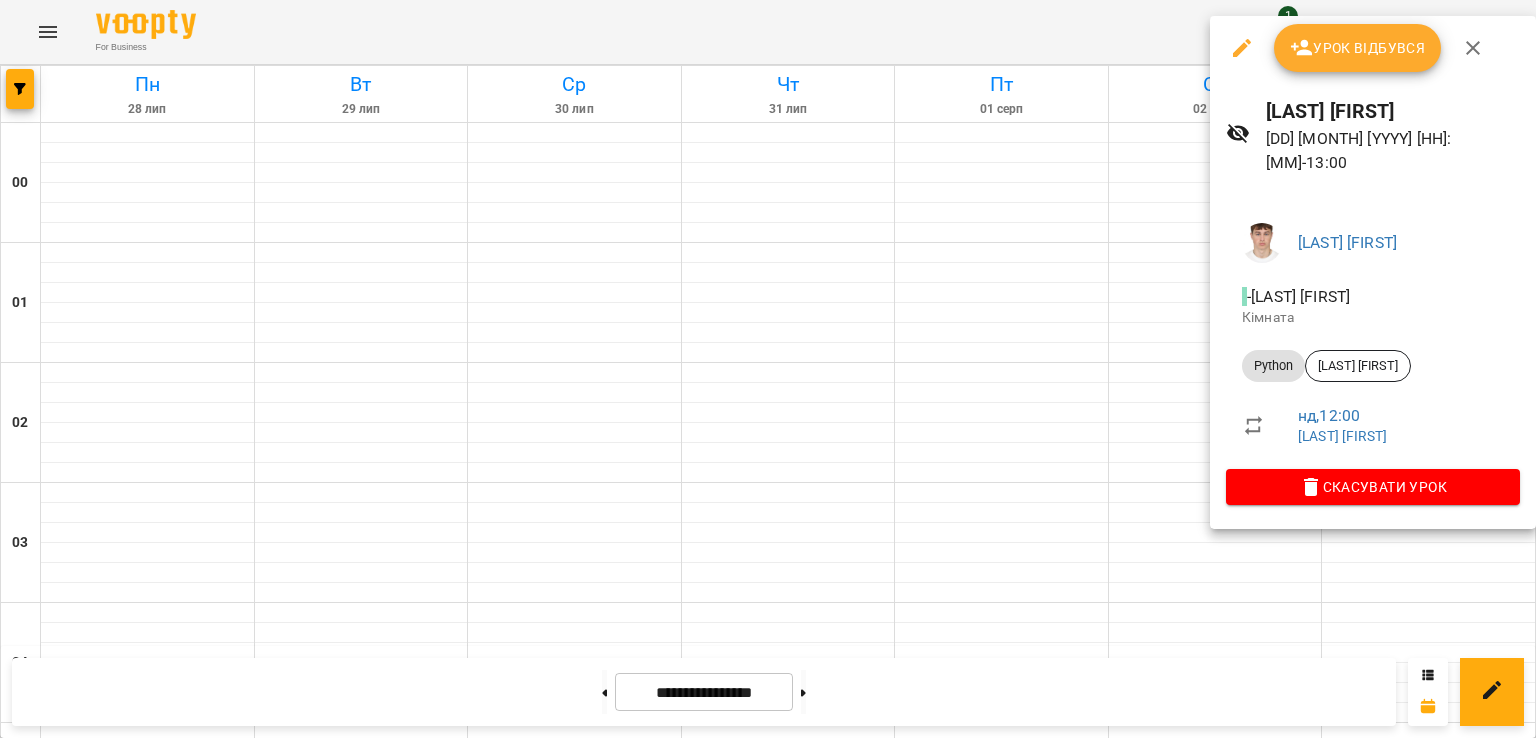 click on "Урок відбувся" at bounding box center [1358, 48] 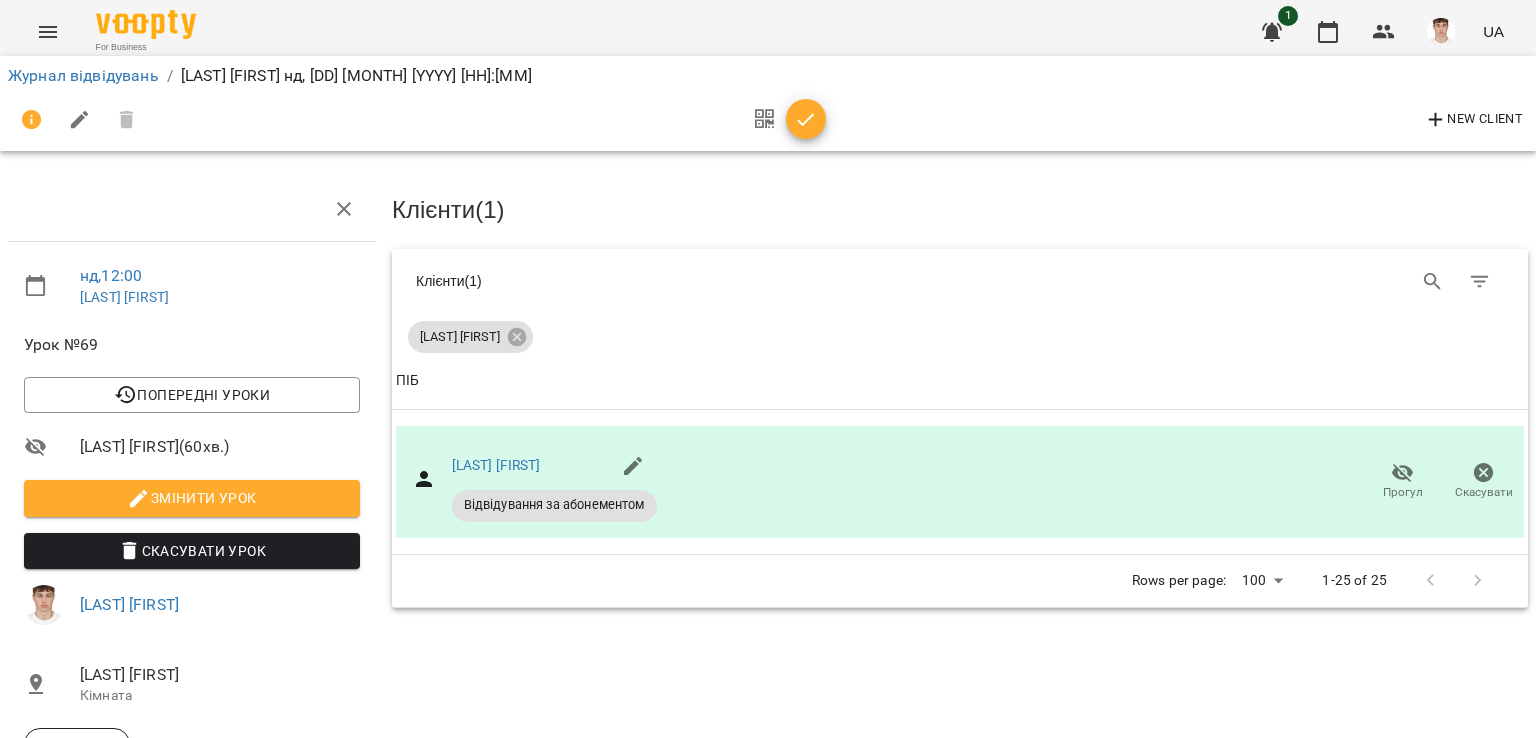click on "Змінити урок" at bounding box center [192, 498] 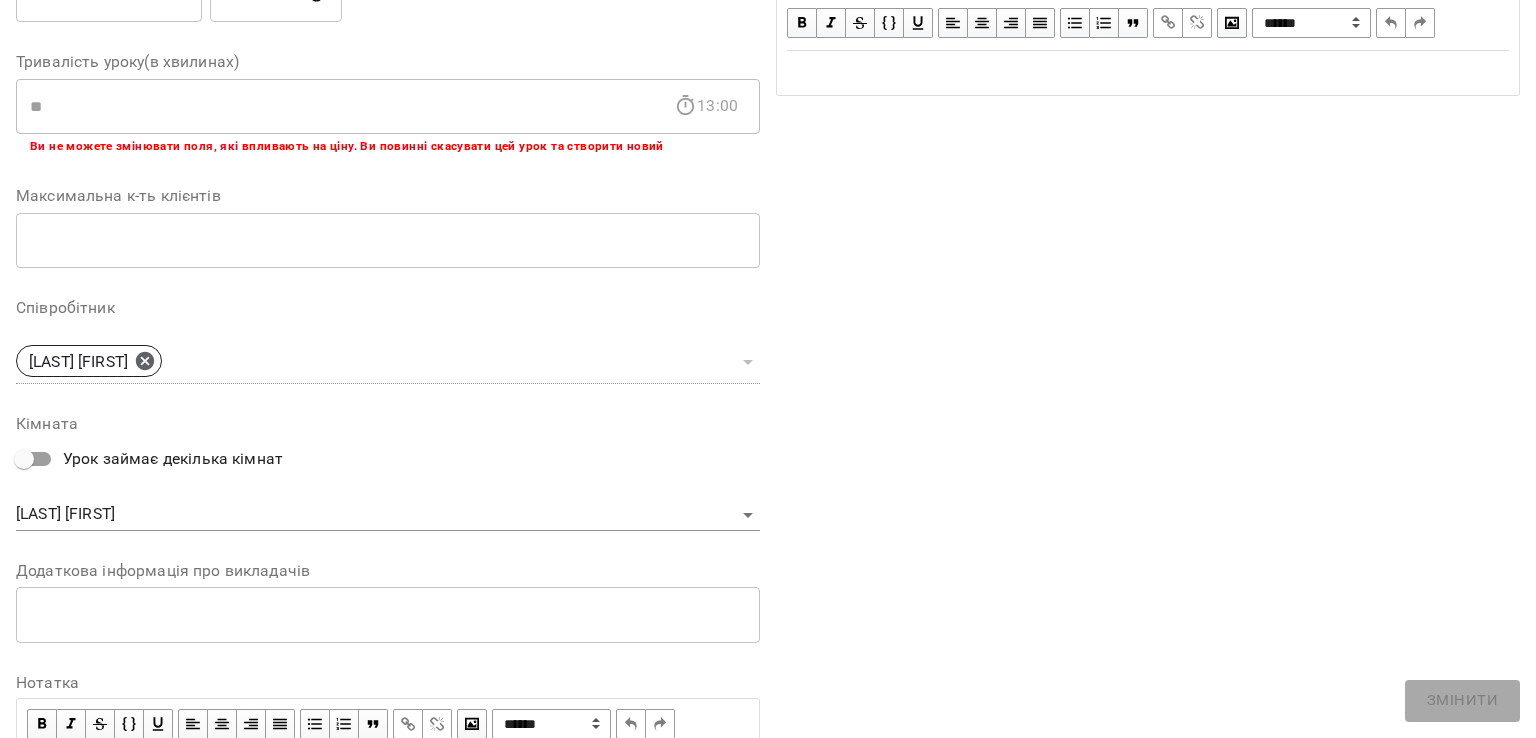 scroll, scrollTop: 488, scrollLeft: 0, axis: vertical 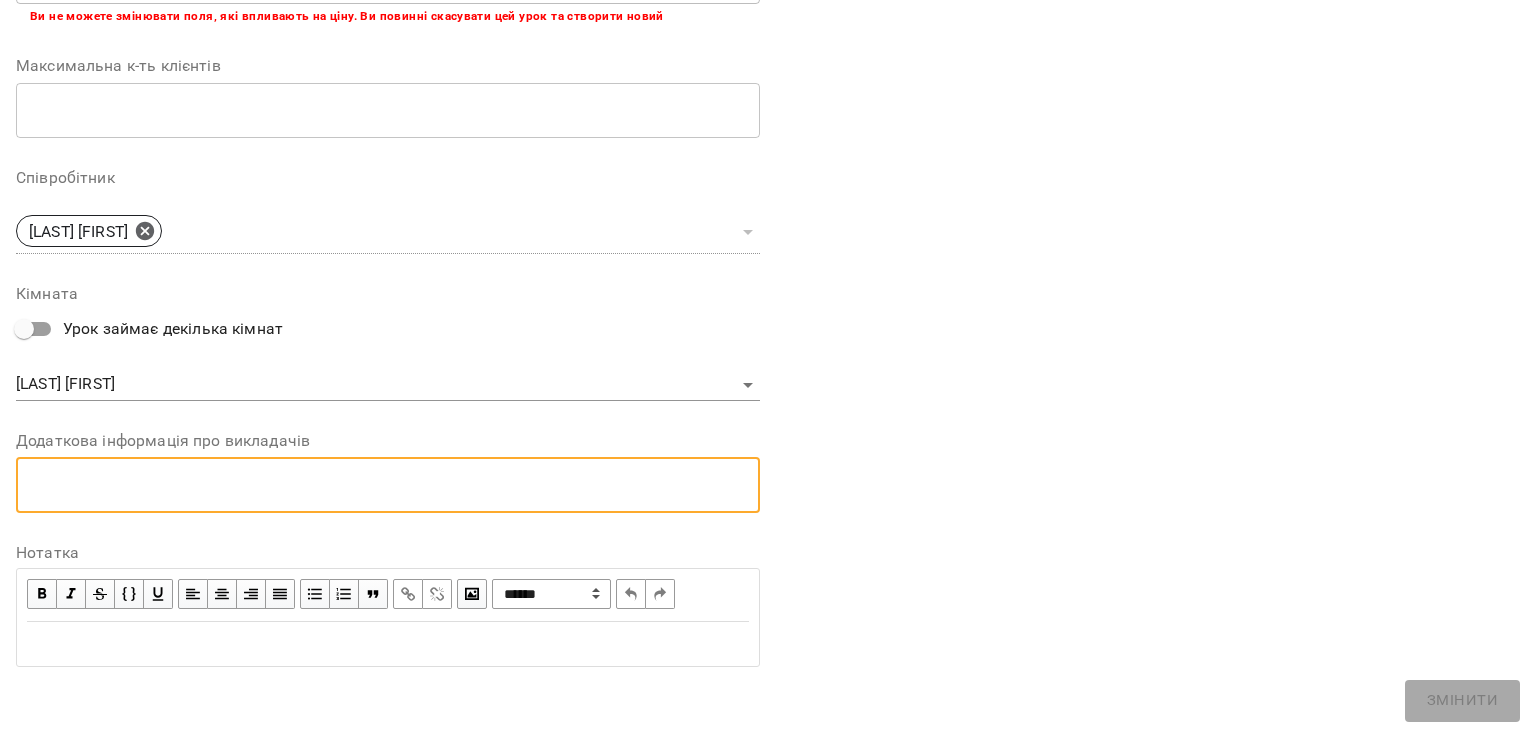 click at bounding box center (388, 484) 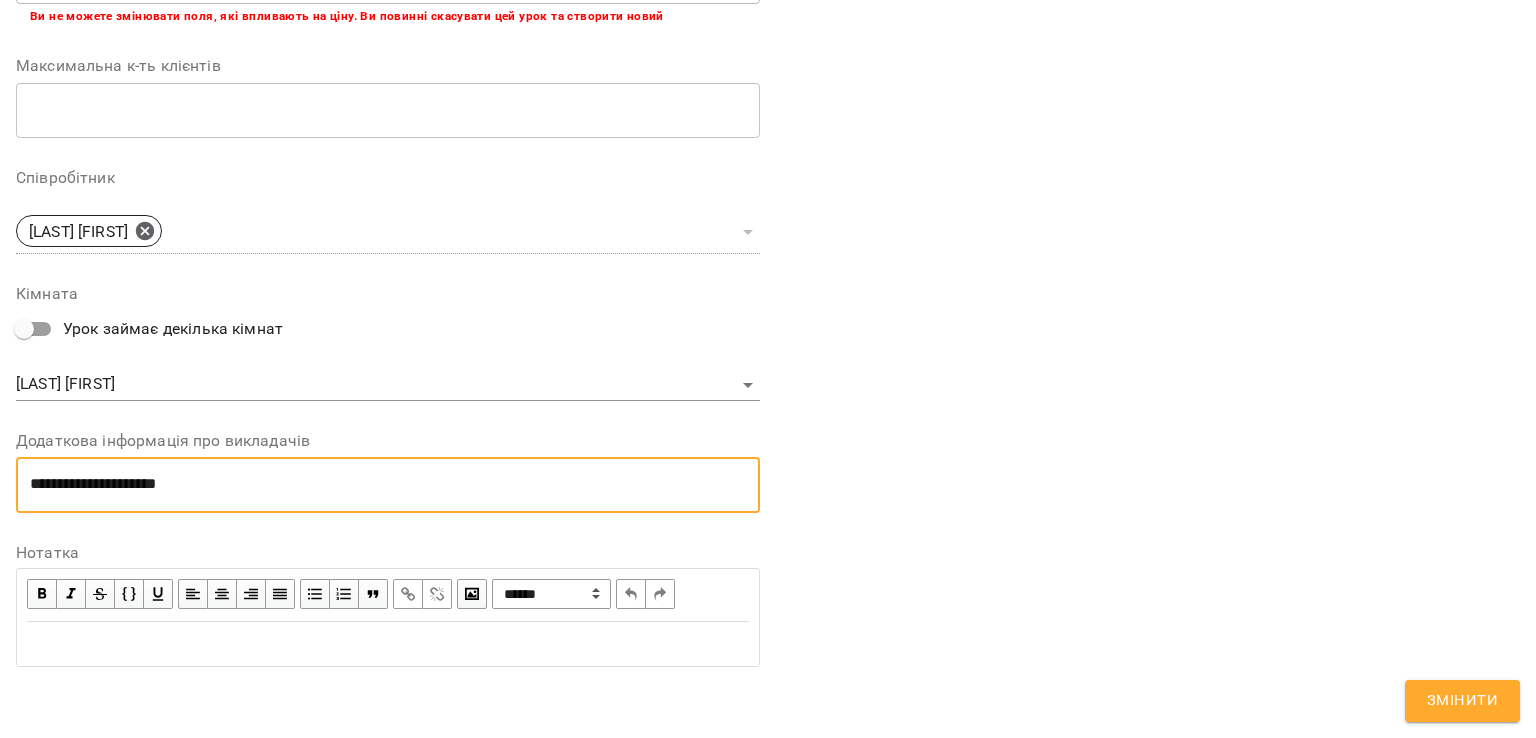 scroll, scrollTop: 0, scrollLeft: 0, axis: both 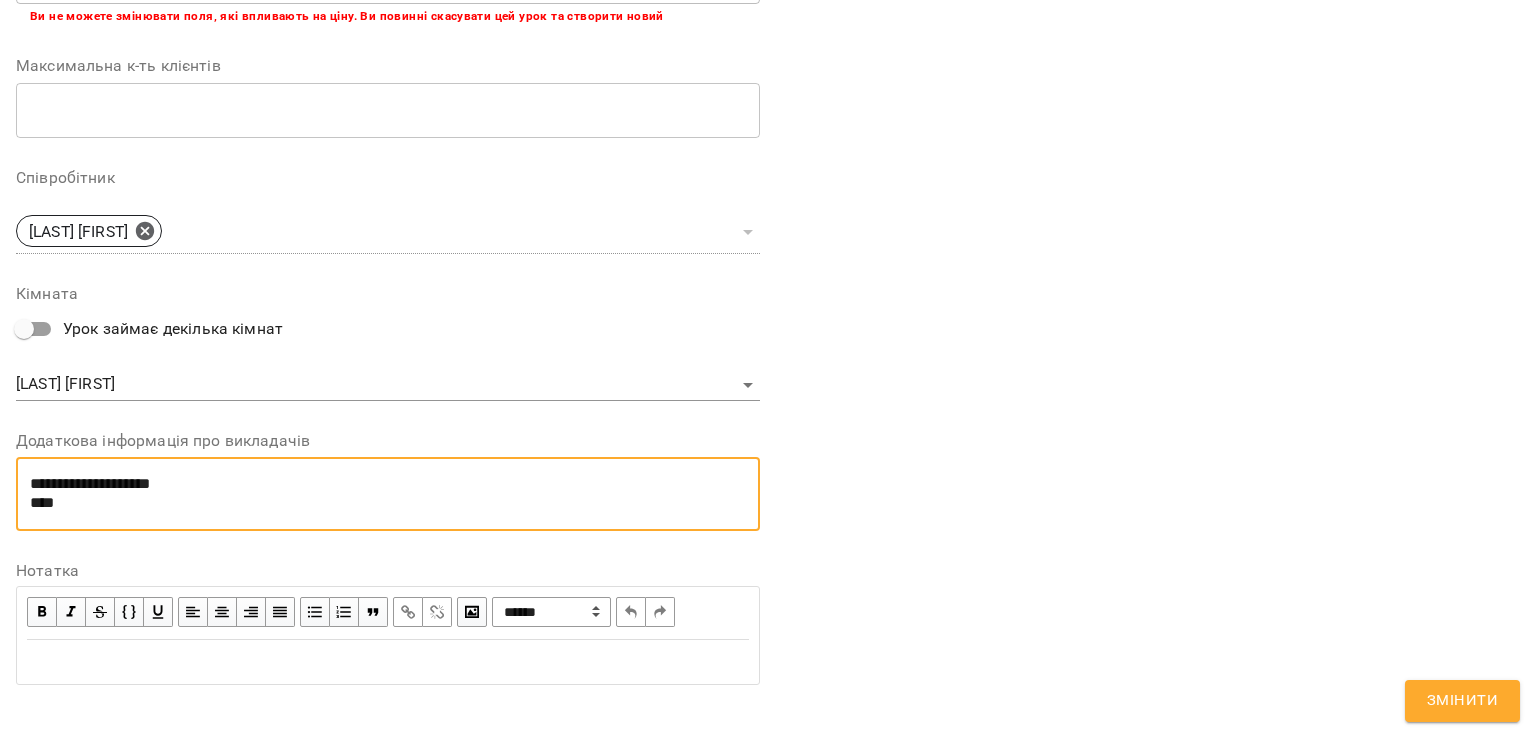 paste on "**********" 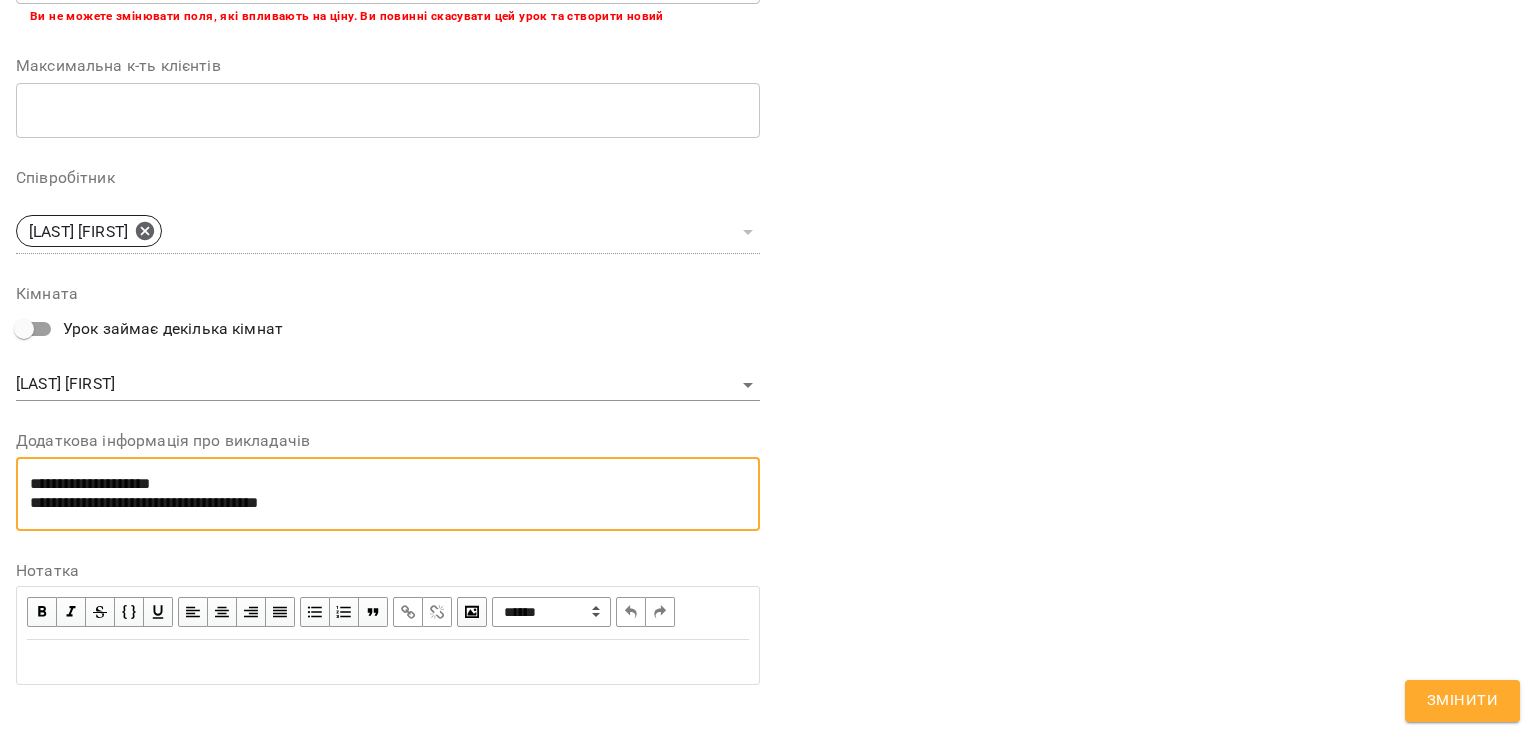 type on "**********" 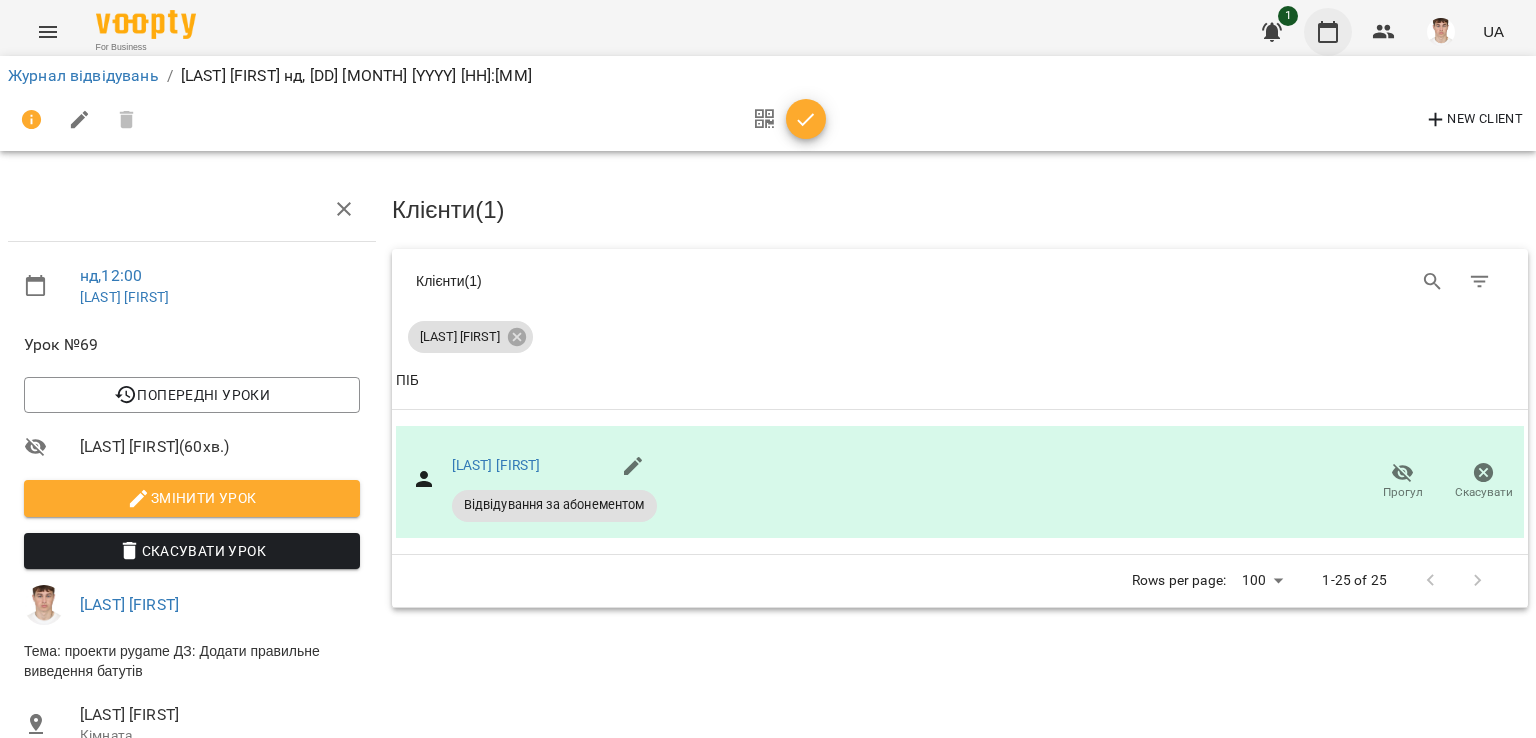 click 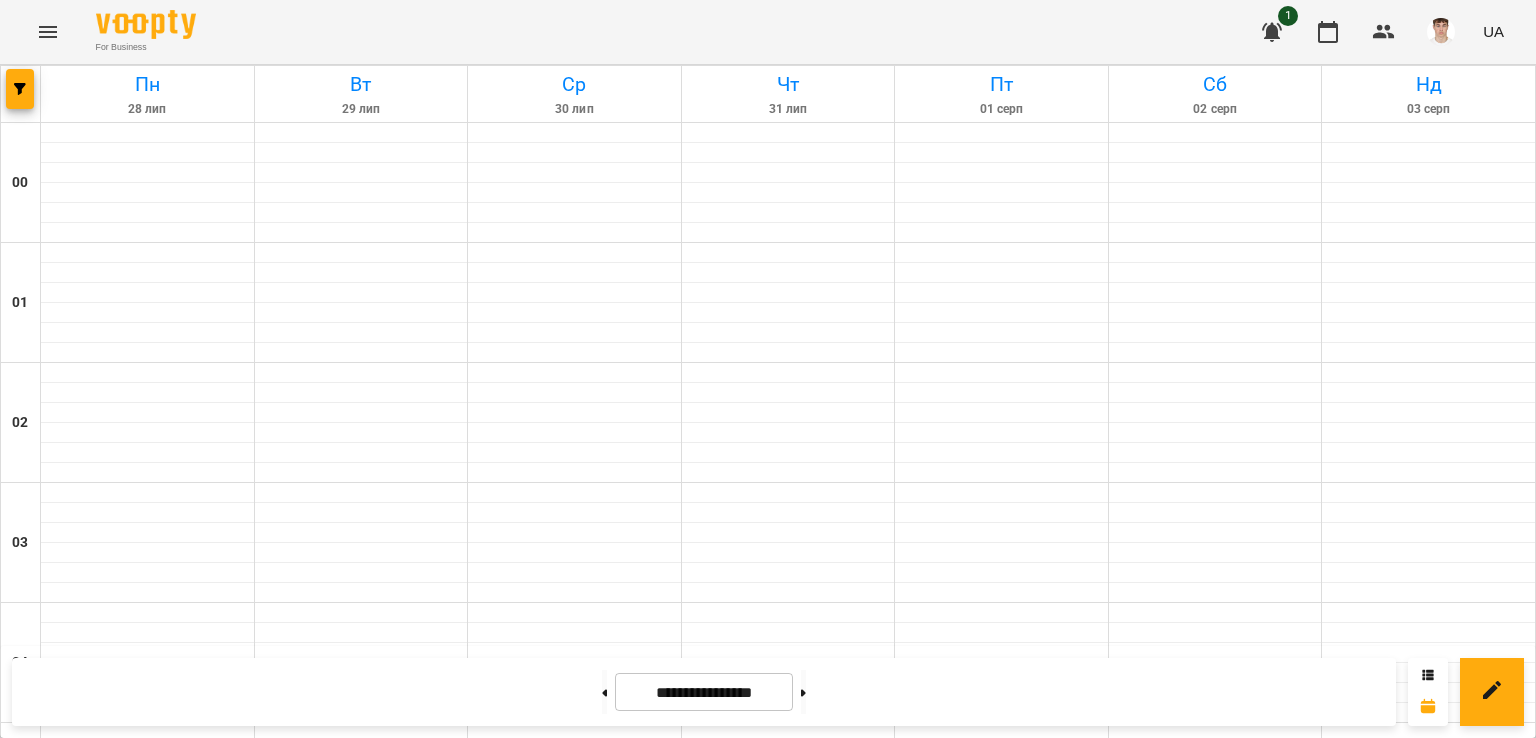 scroll, scrollTop: 1500, scrollLeft: 0, axis: vertical 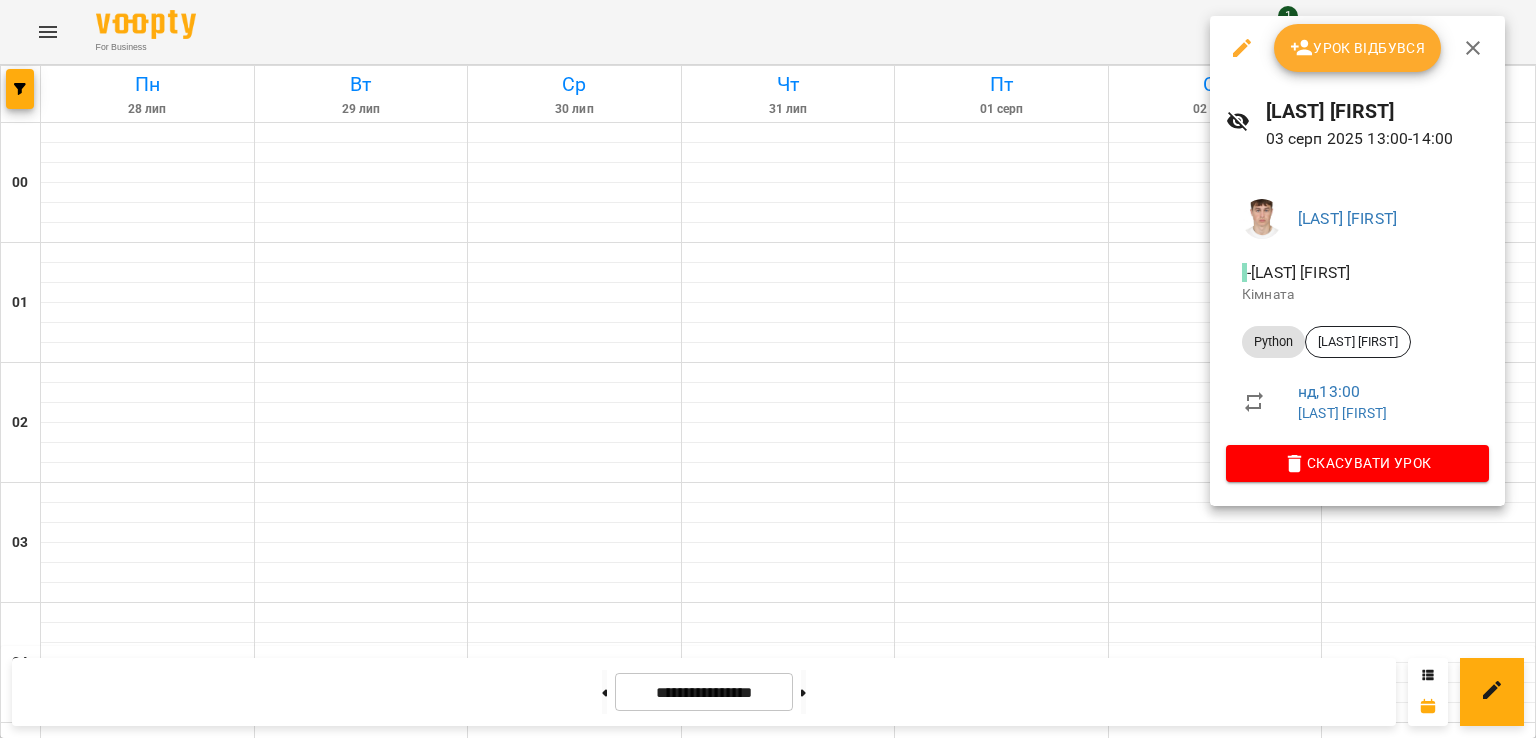 click on "Урок відбувся" at bounding box center [1358, 48] 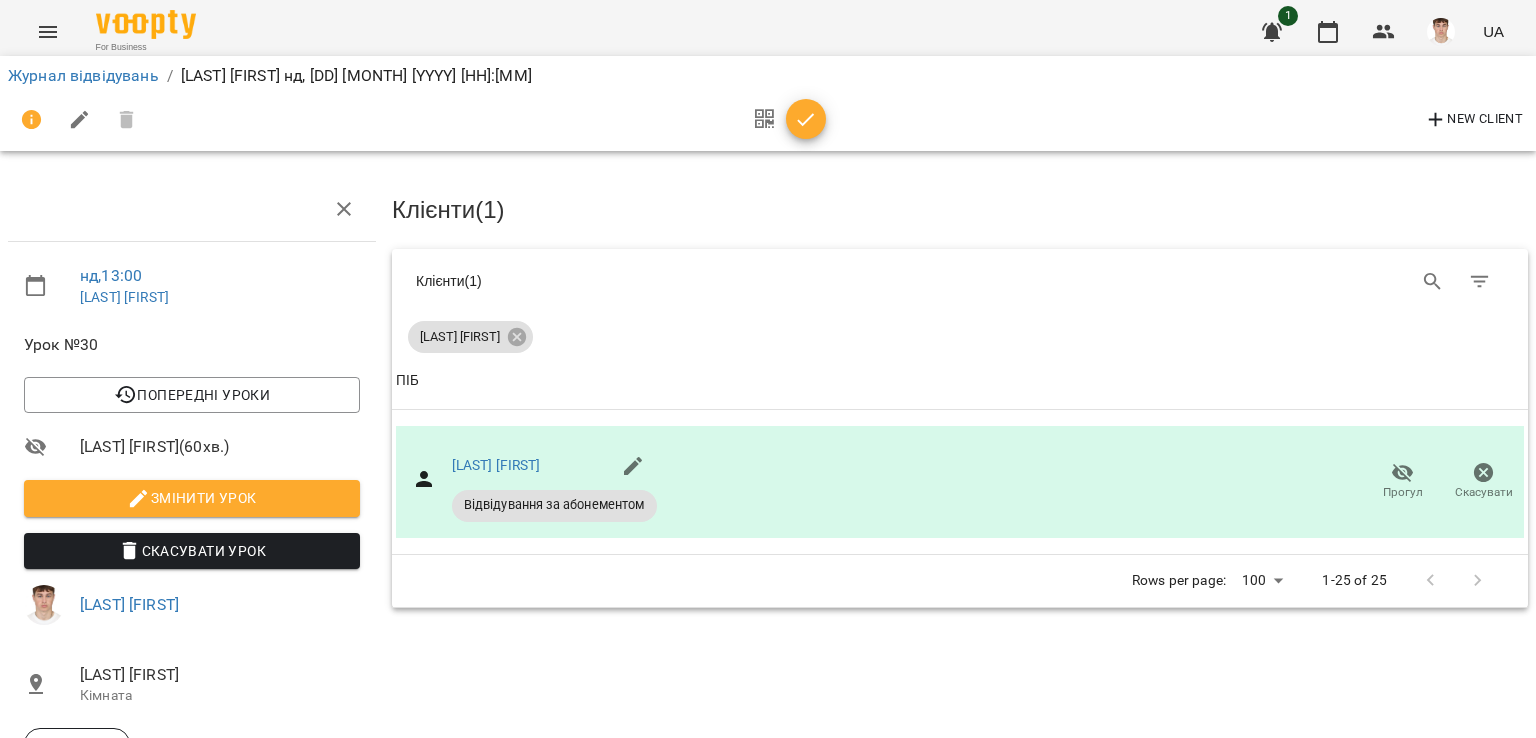 click on "Змінити урок" at bounding box center [192, 498] 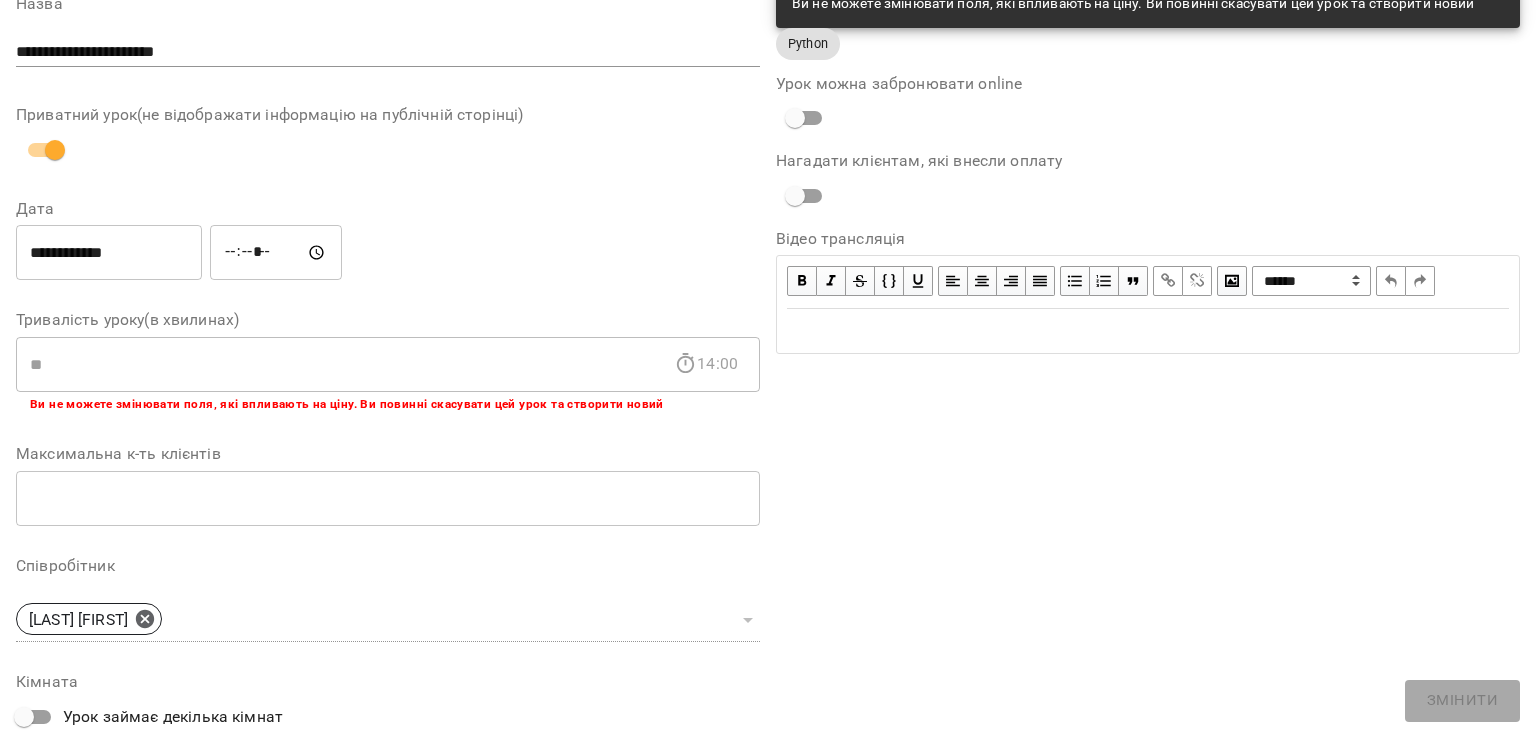 scroll, scrollTop: 488, scrollLeft: 0, axis: vertical 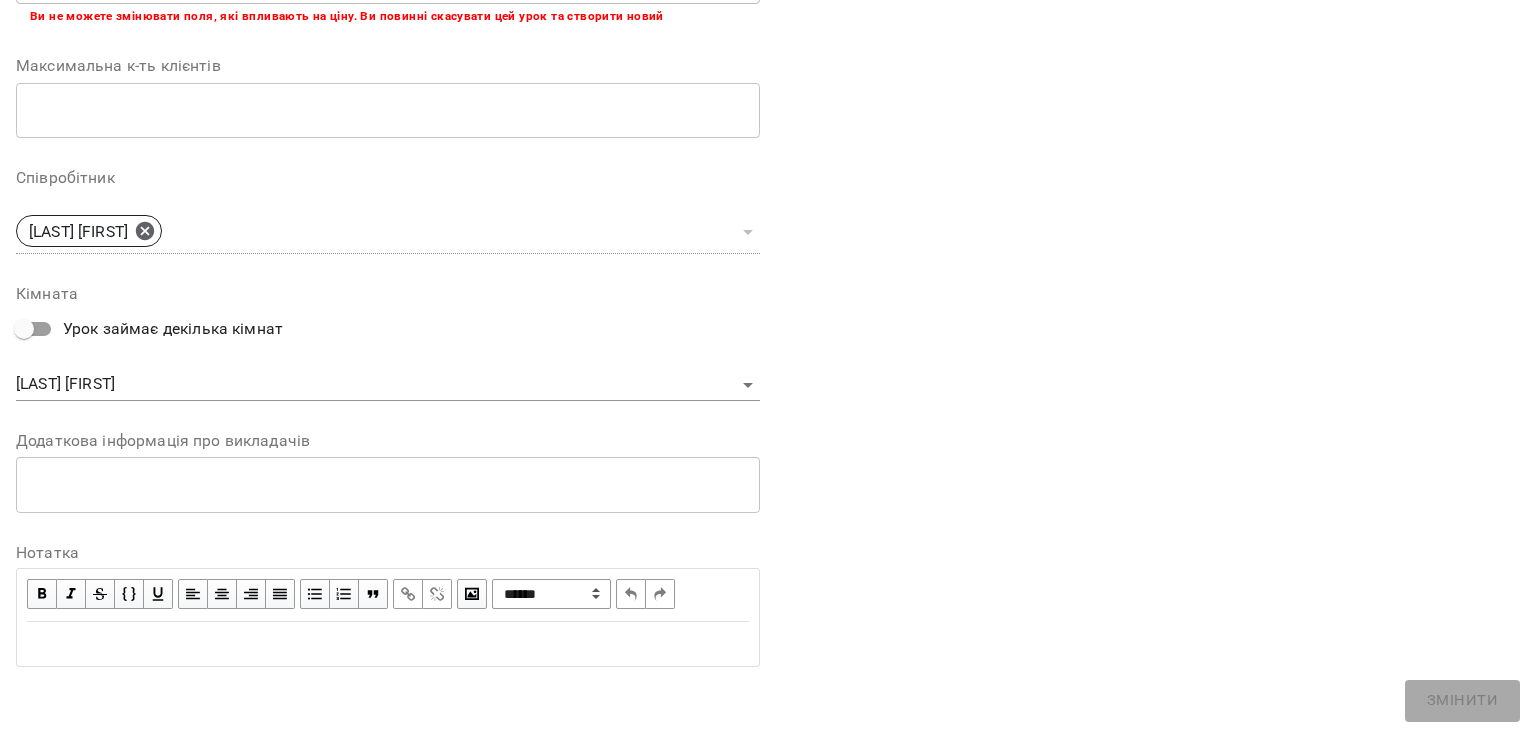 click on "* ​" at bounding box center [388, 485] 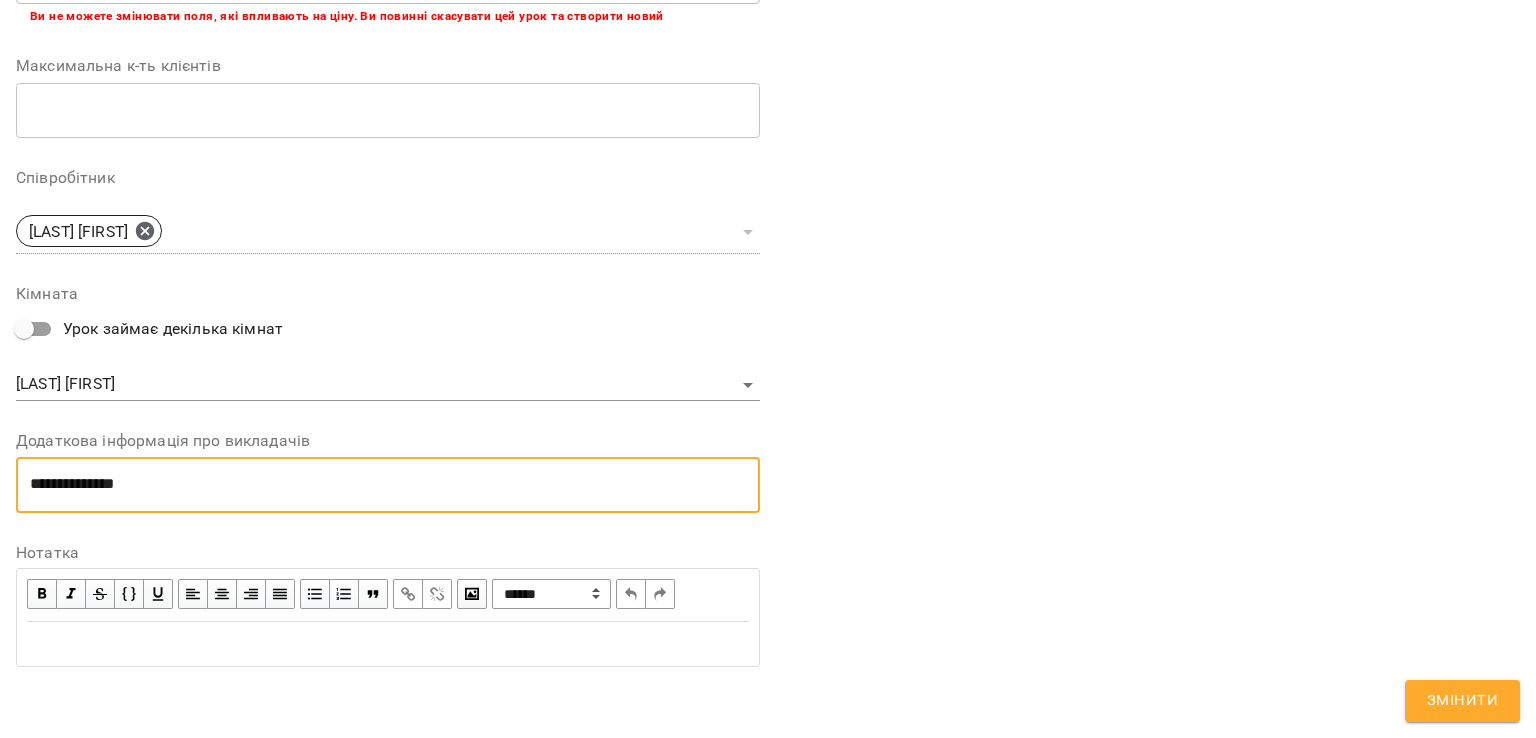 scroll, scrollTop: 0, scrollLeft: 0, axis: both 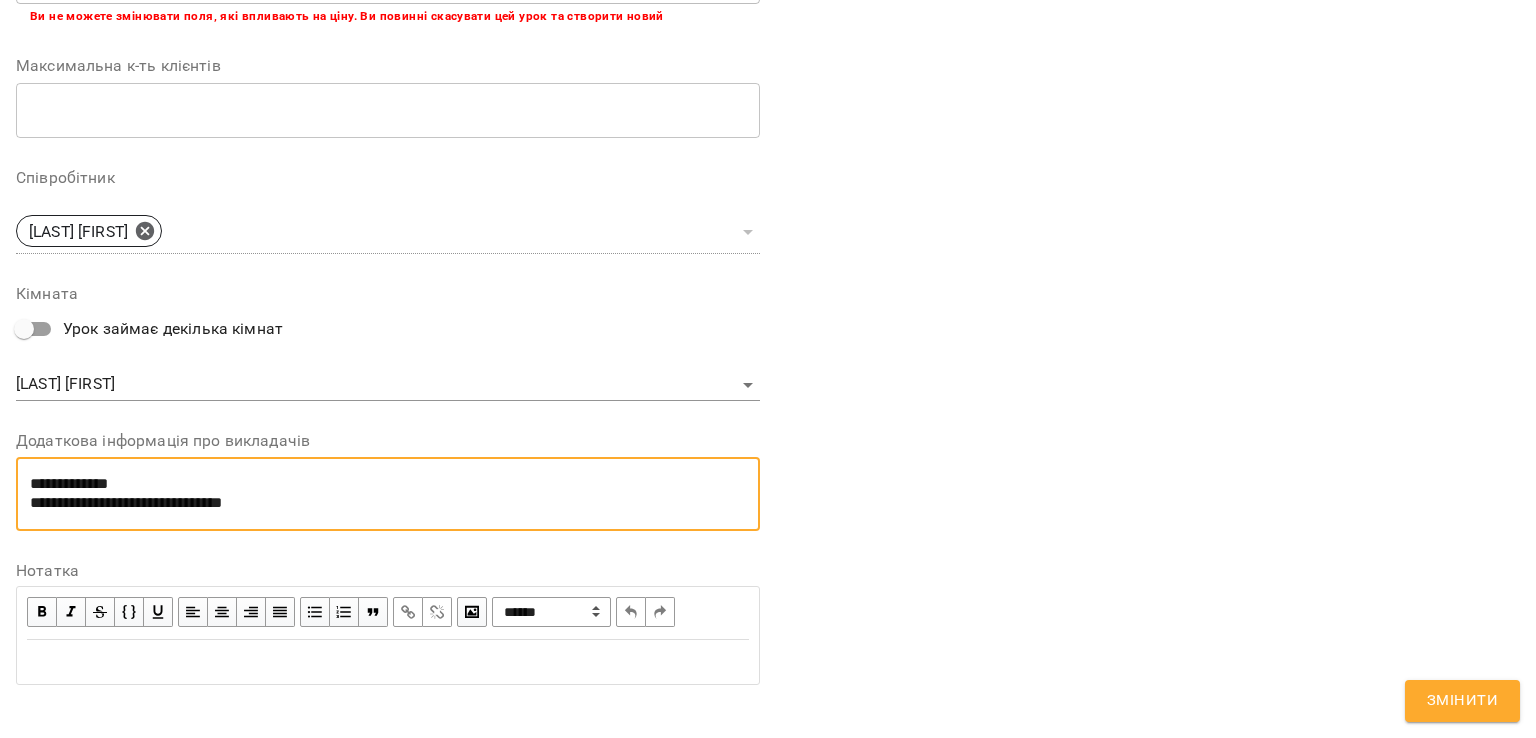 type on "**********" 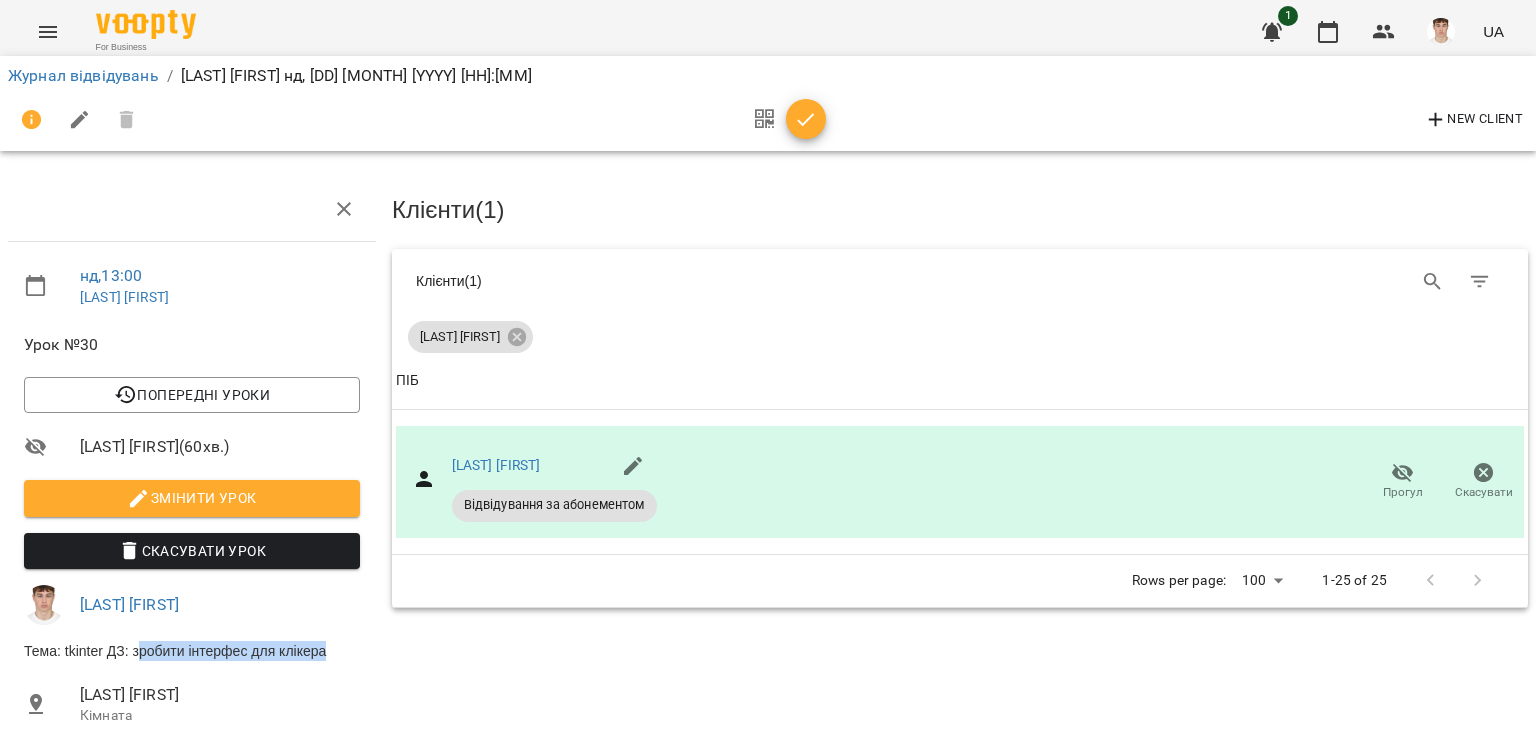 drag, startPoint x: 154, startPoint y: 654, endPoint x: 337, endPoint y: 676, distance: 184.31766 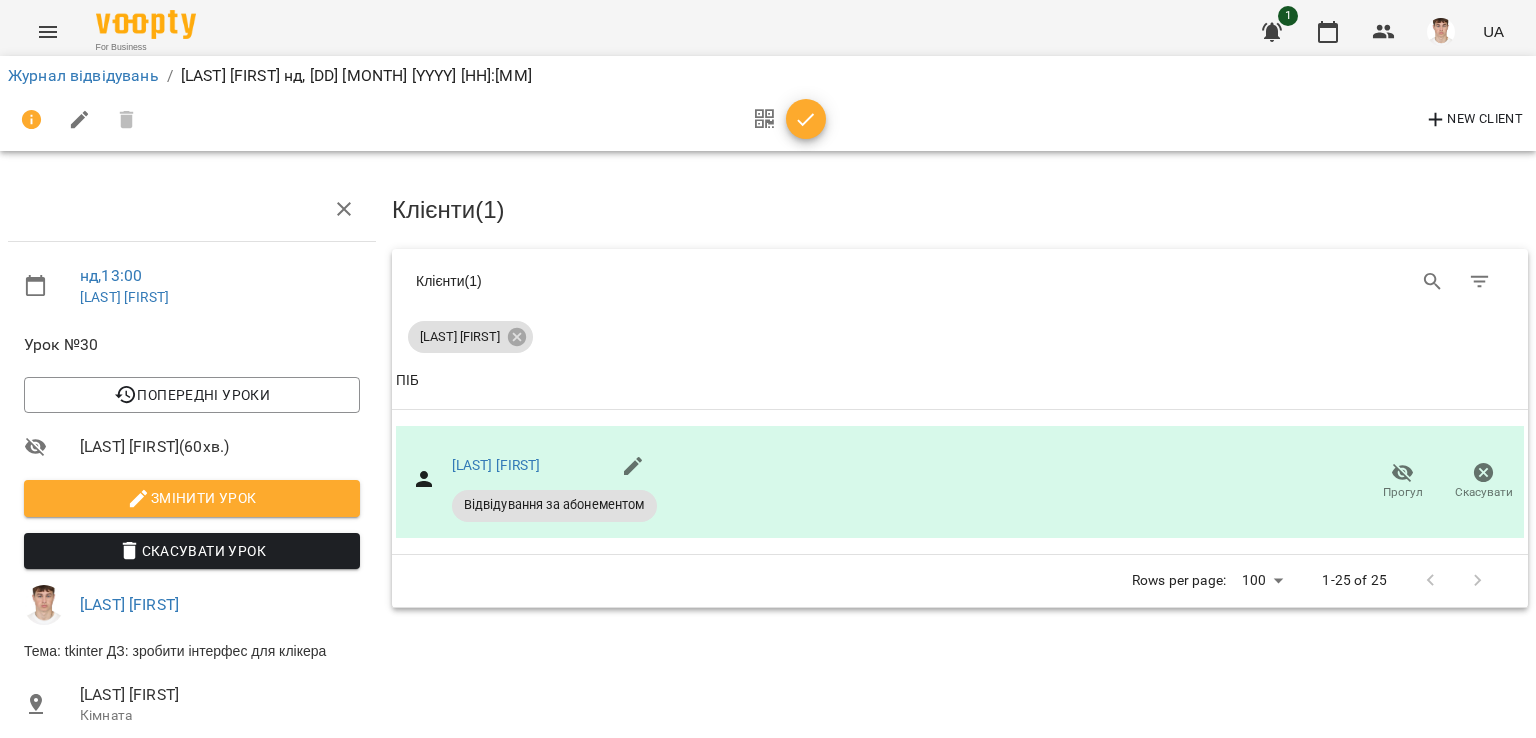 click on "Тема: tkinter
ДЗ: зробити інтерфес для клікера" at bounding box center [192, 651] 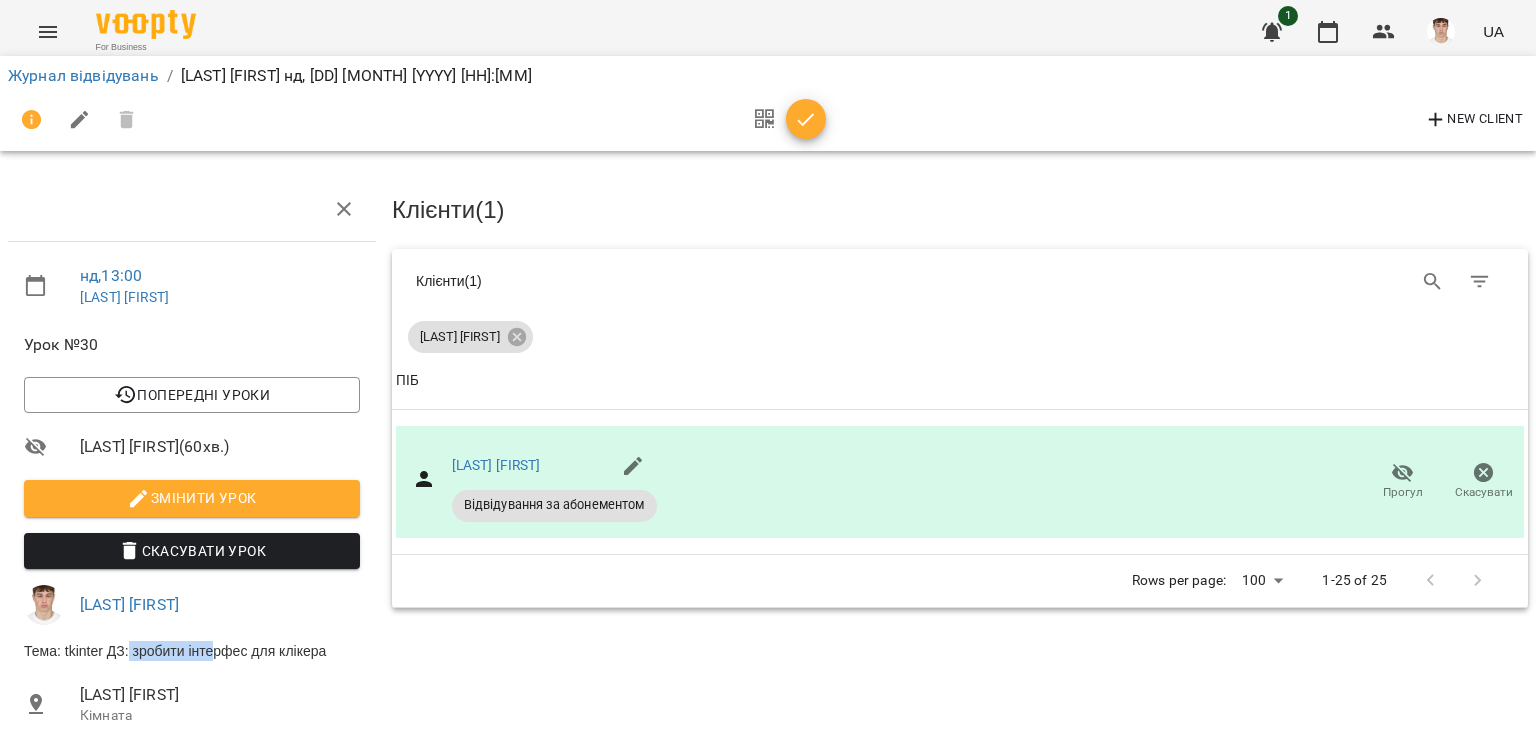 drag, startPoint x: 144, startPoint y: 655, endPoint x: 245, endPoint y: 660, distance: 101.12369 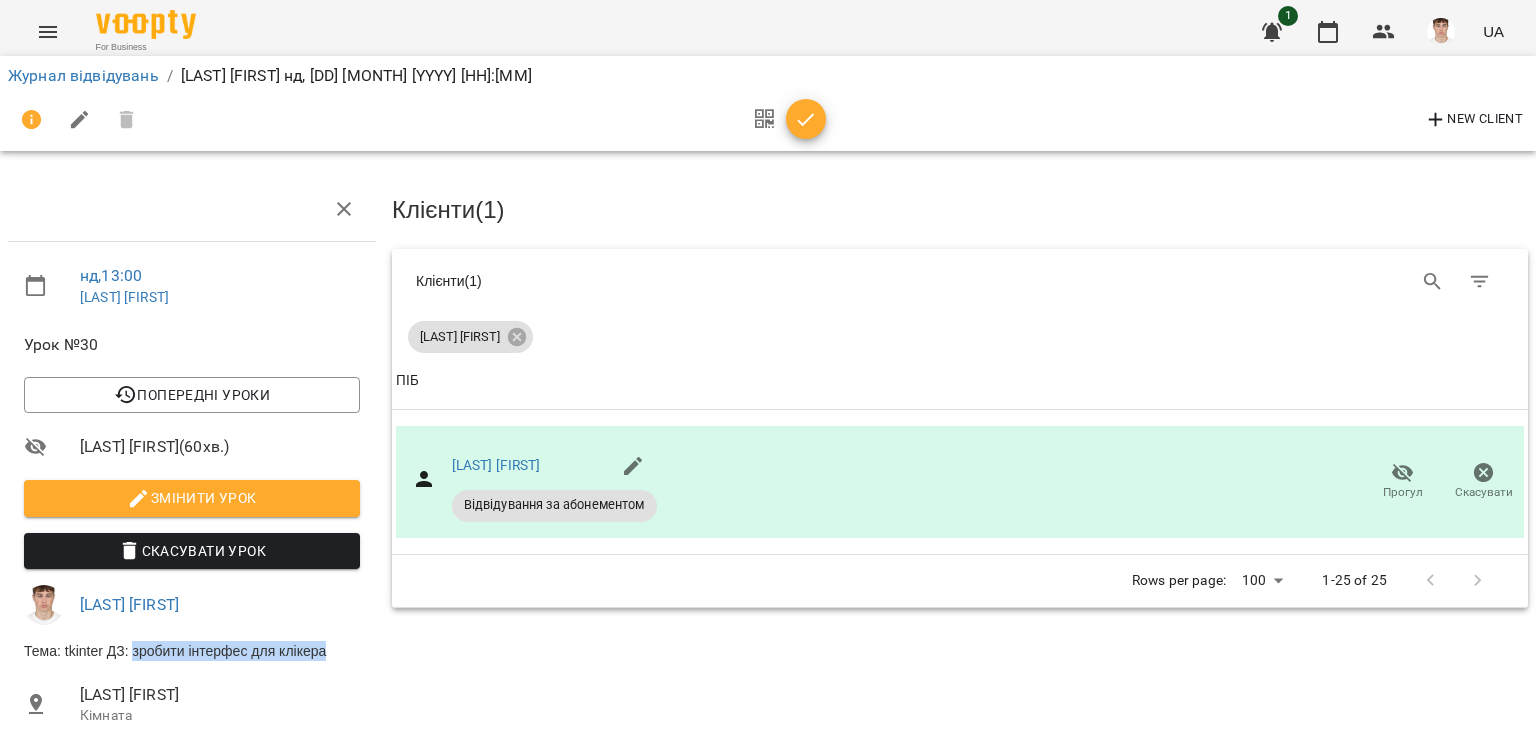 drag, startPoint x: 162, startPoint y: 653, endPoint x: 319, endPoint y: 669, distance: 157.81319 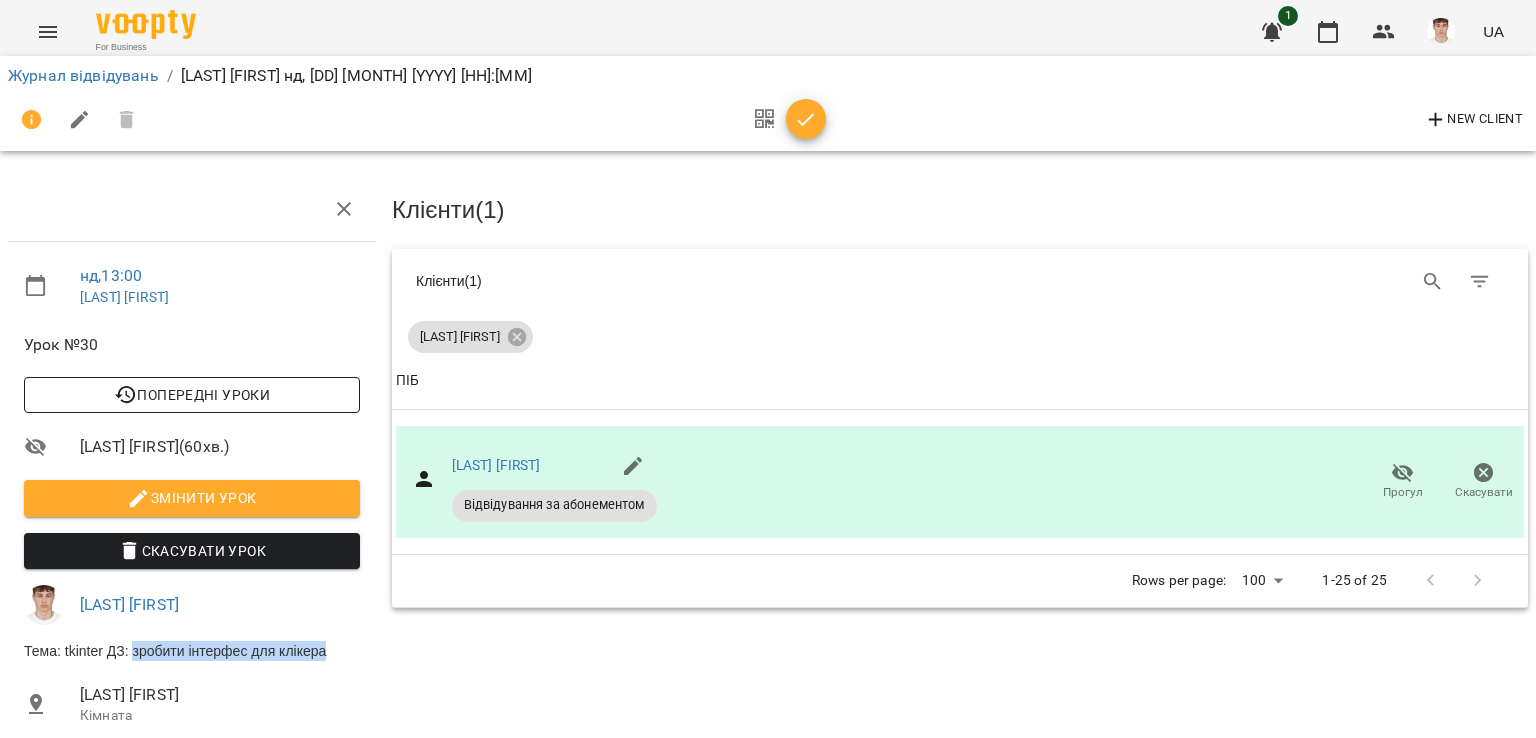 copy on "зробити інтерфес для клікера" 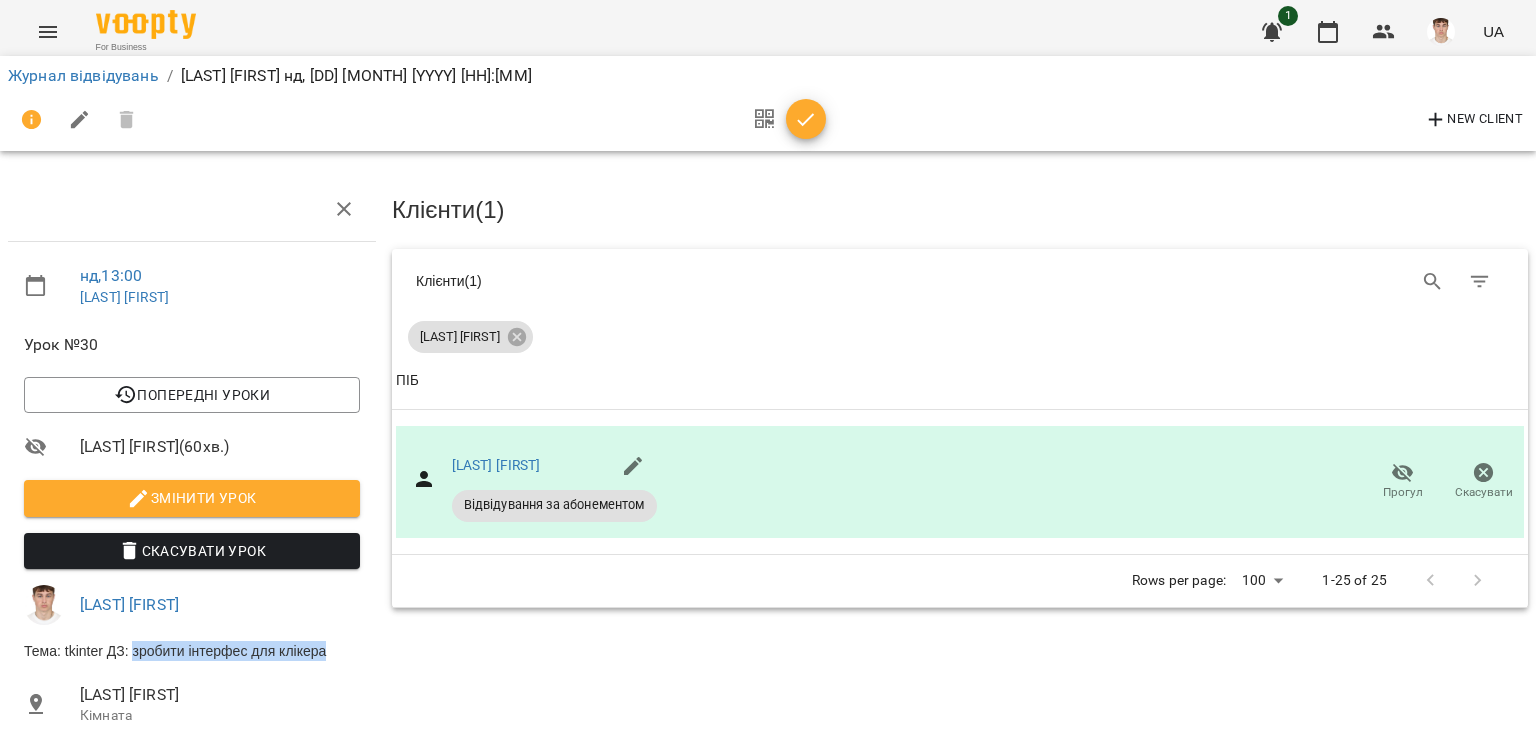 click on "Тема: tkinter
ДЗ: зробити інтерфес для клікера" at bounding box center [192, 651] 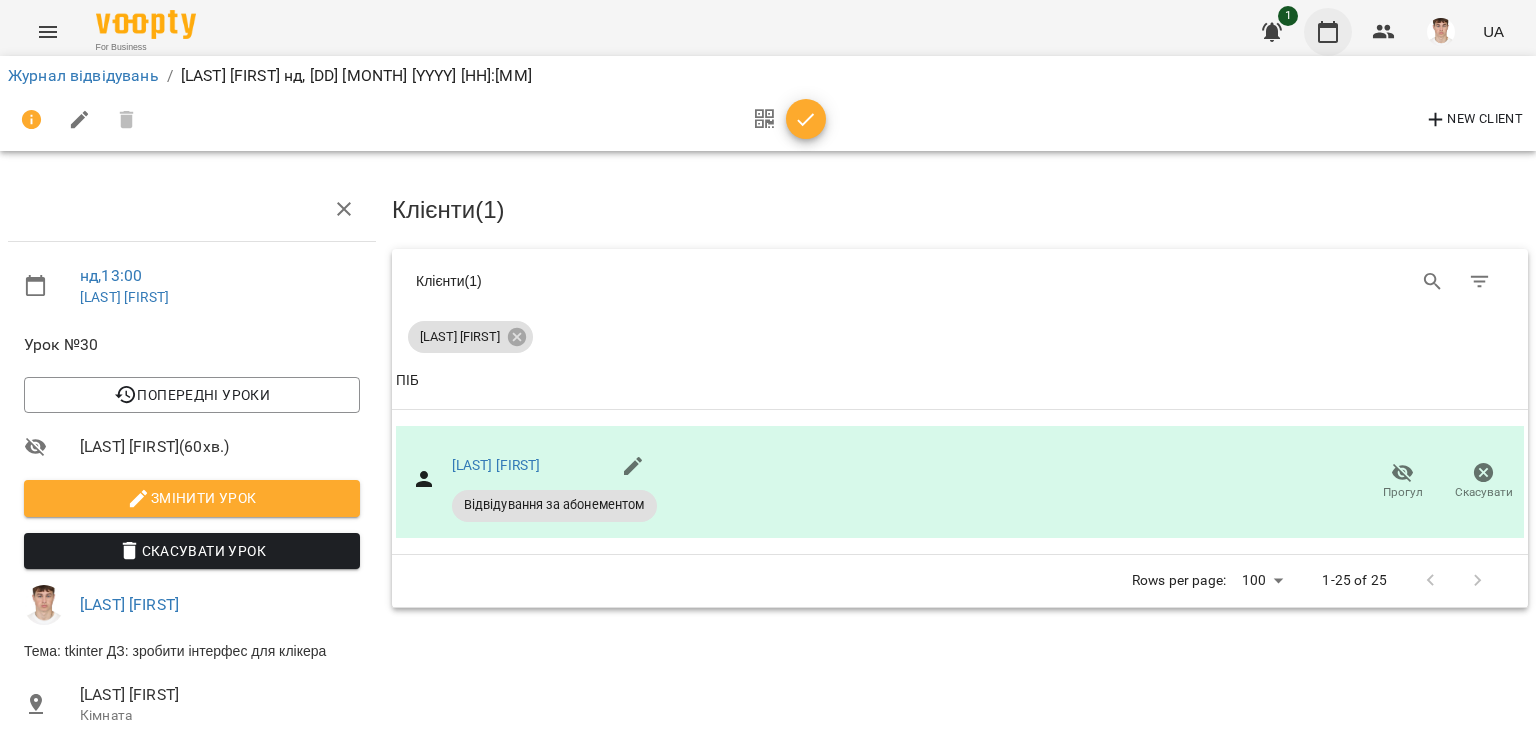 click at bounding box center [1328, 32] 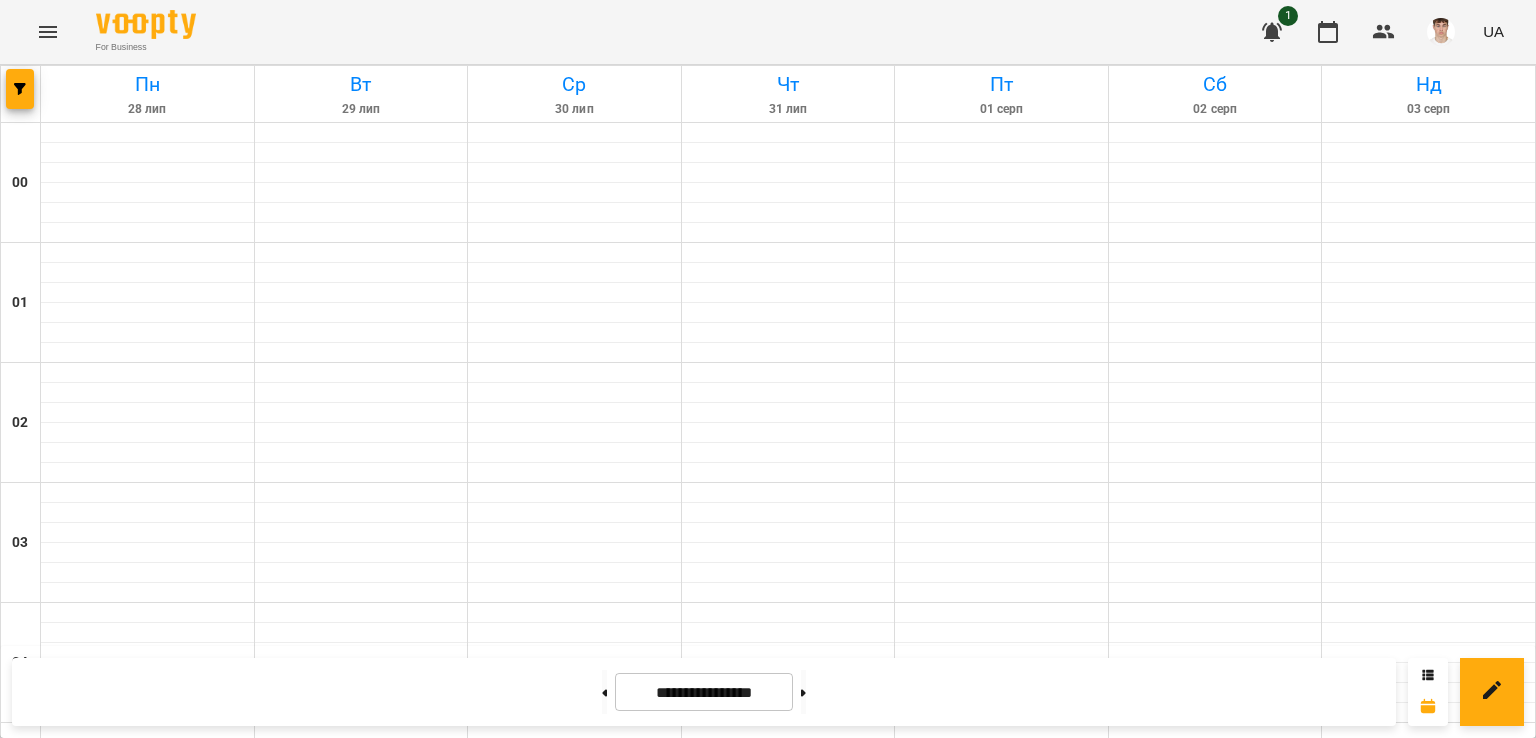 scroll, scrollTop: 2000, scrollLeft: 0, axis: vertical 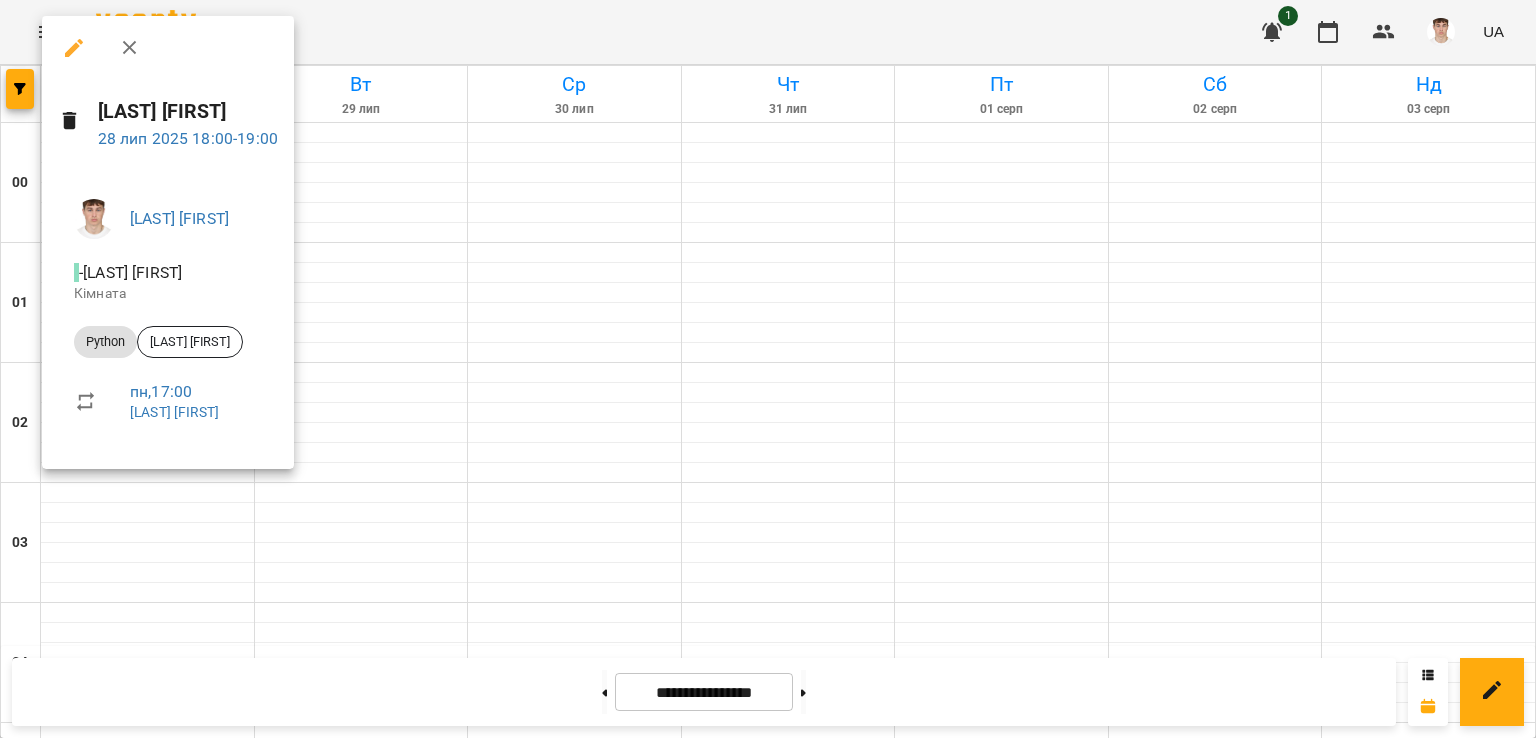click at bounding box center (768, 369) 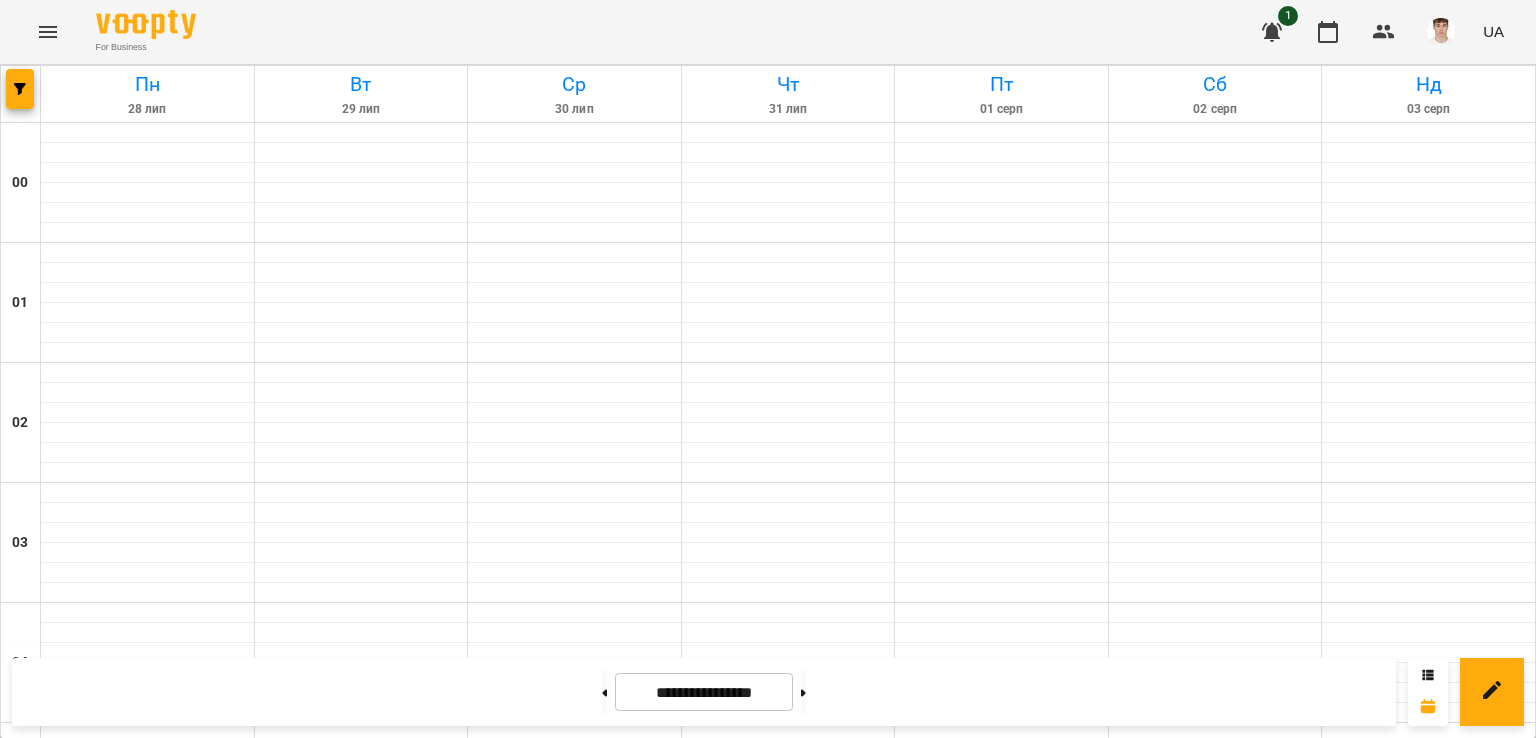 scroll, scrollTop: 1700, scrollLeft: 0, axis: vertical 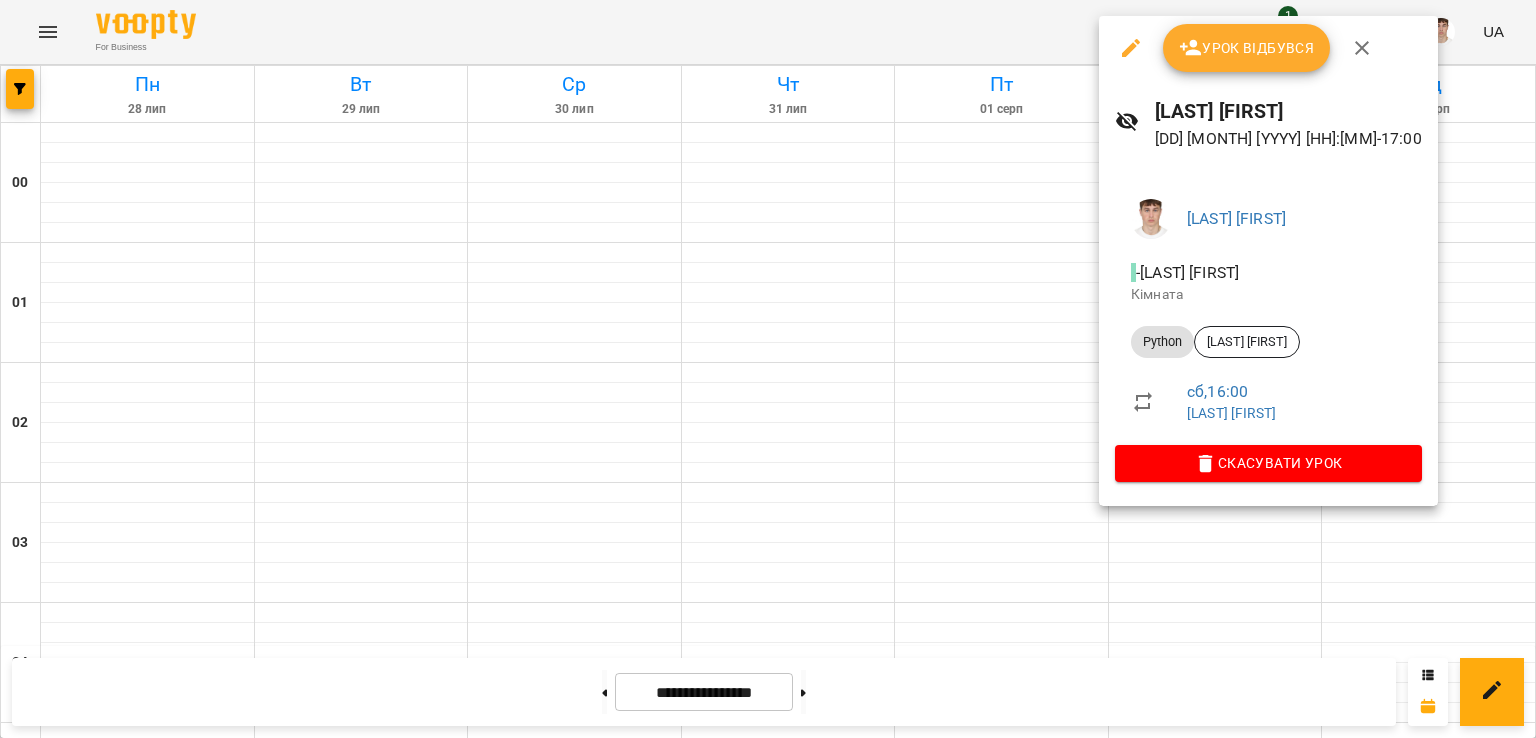 click on "Скасувати Урок" at bounding box center [1268, 463] 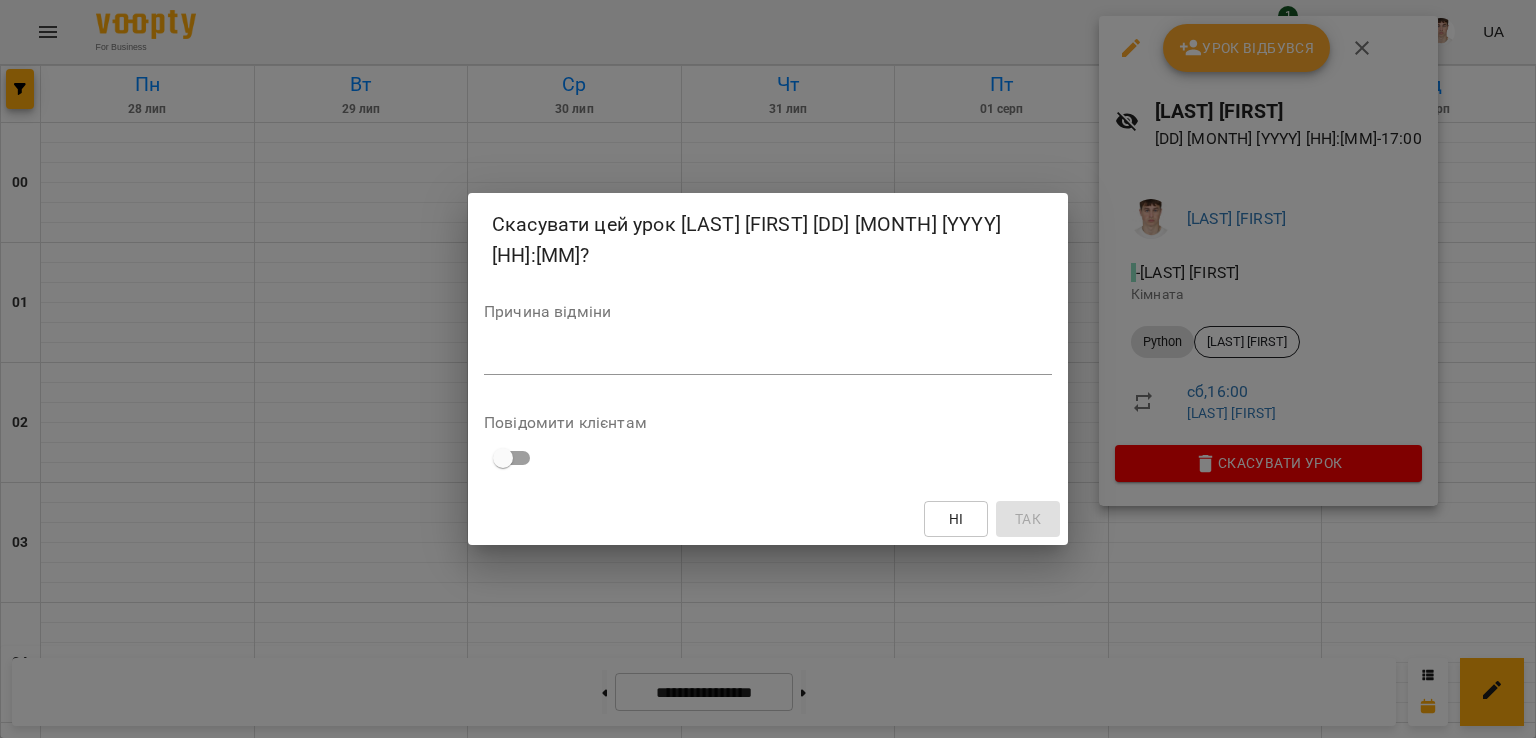 click at bounding box center [768, 358] 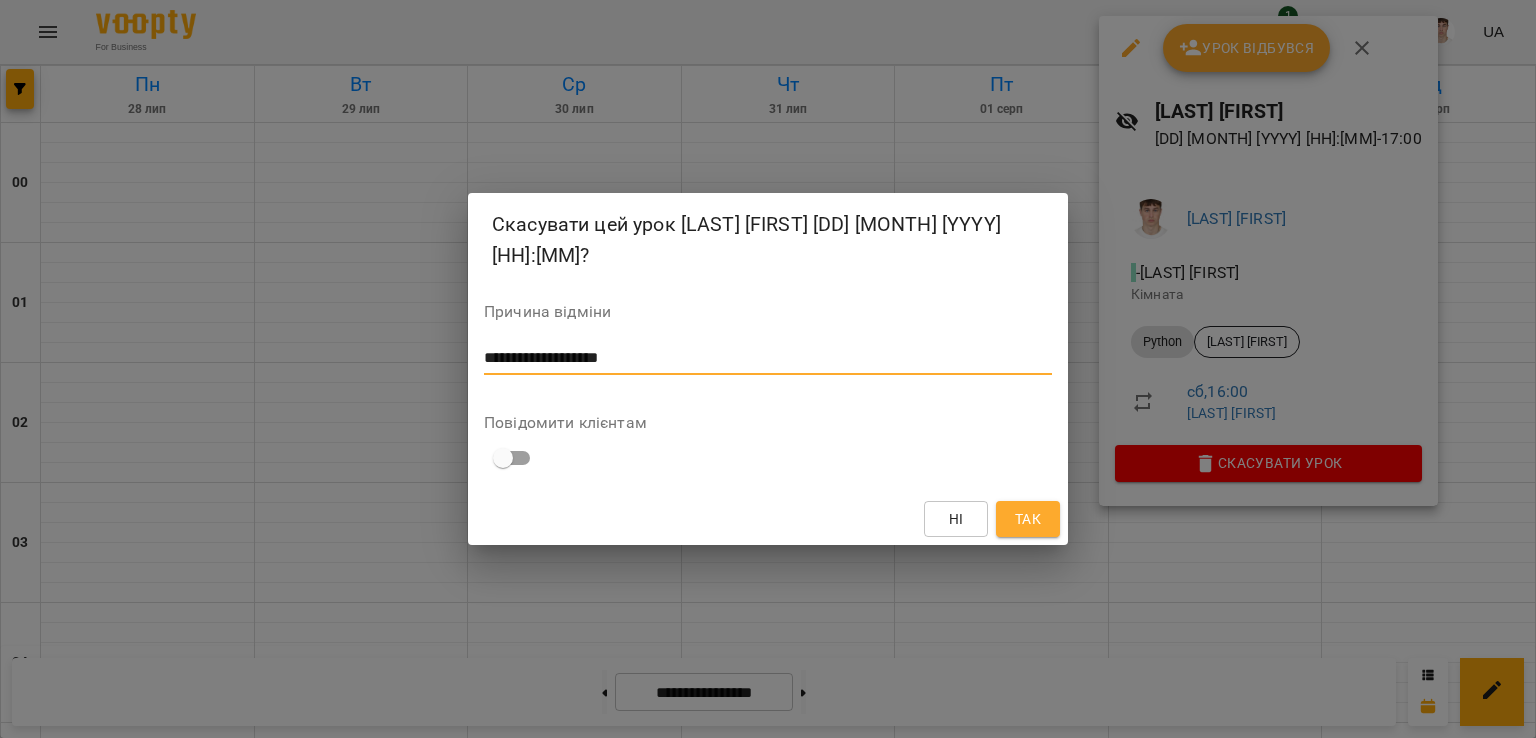 type on "**********" 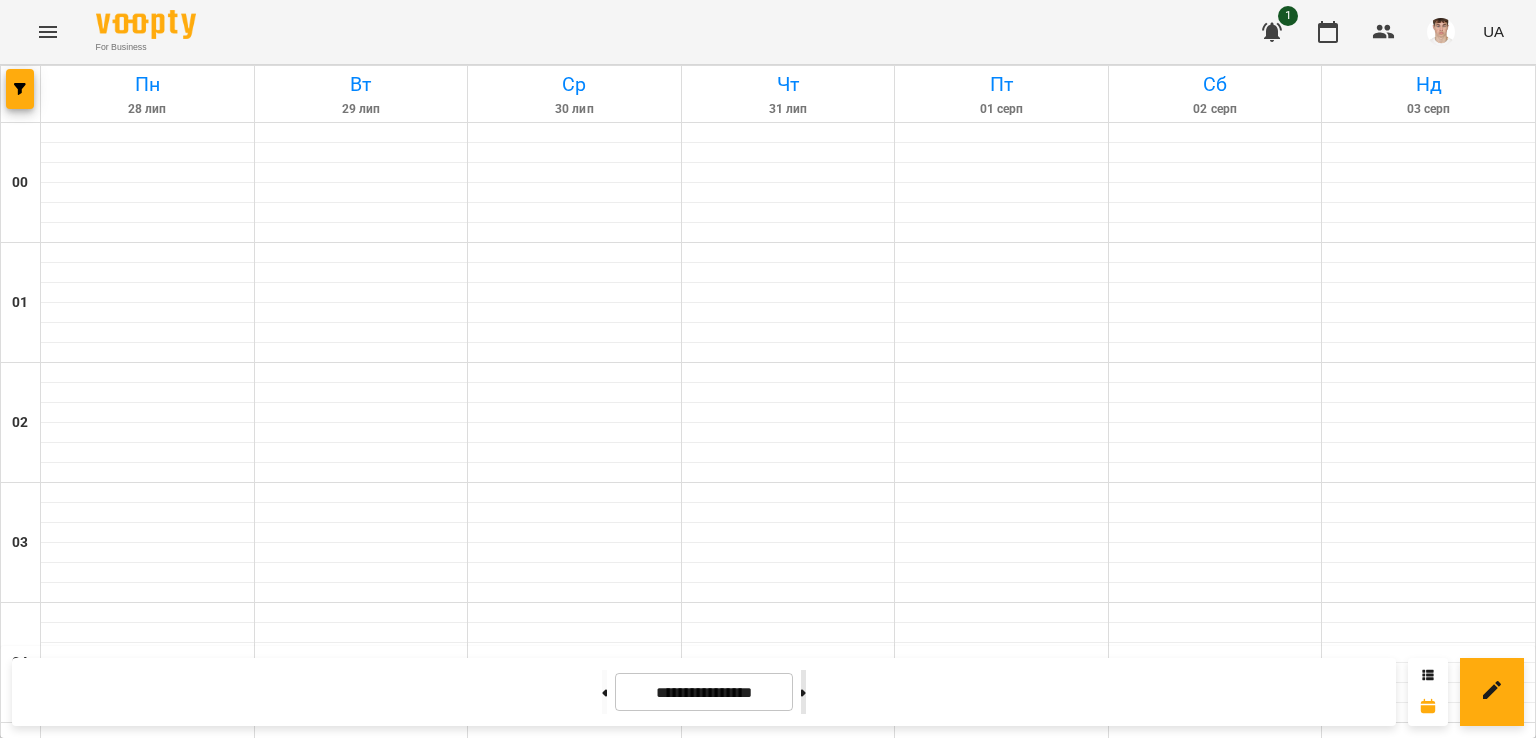 scroll, scrollTop: 1600, scrollLeft: 0, axis: vertical 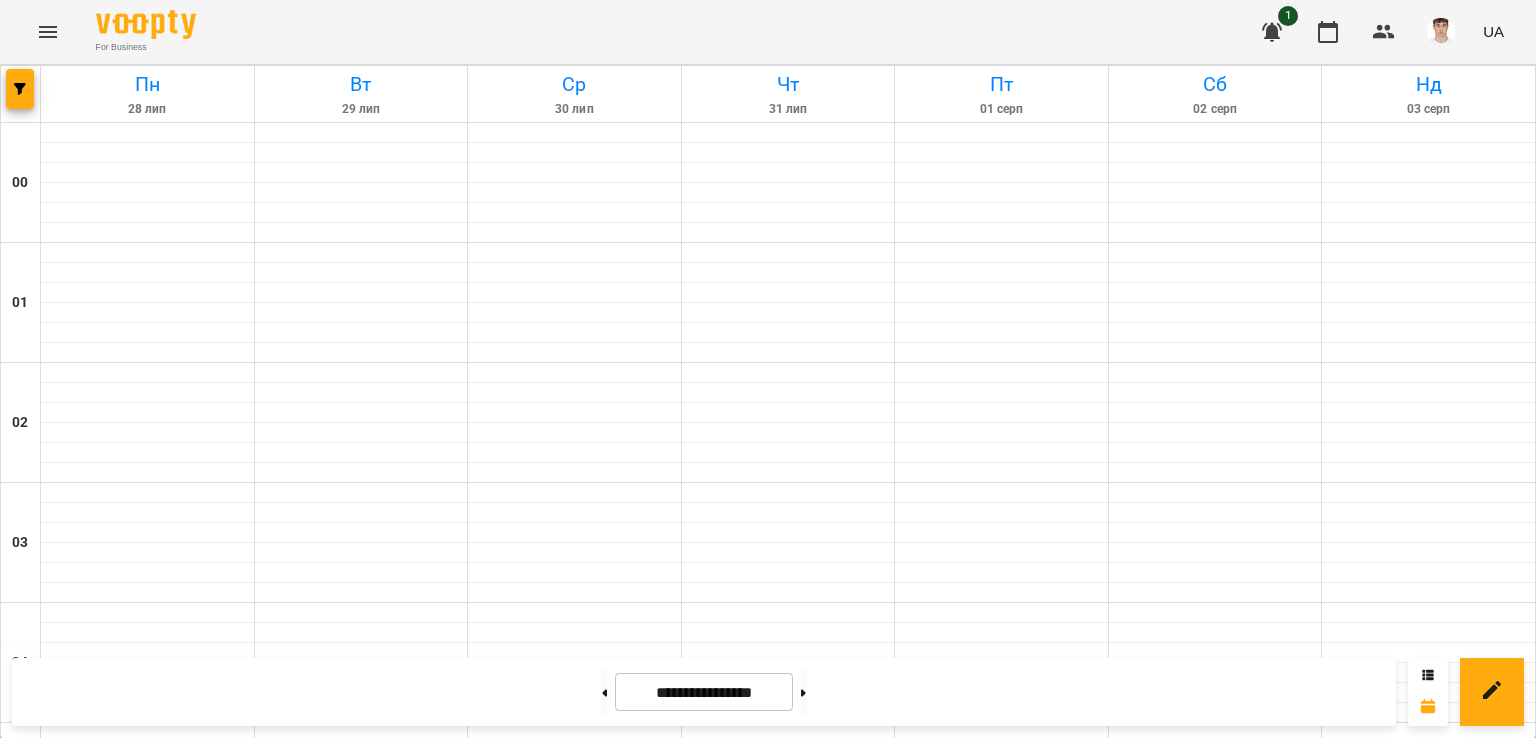 click at bounding box center (803, 692) 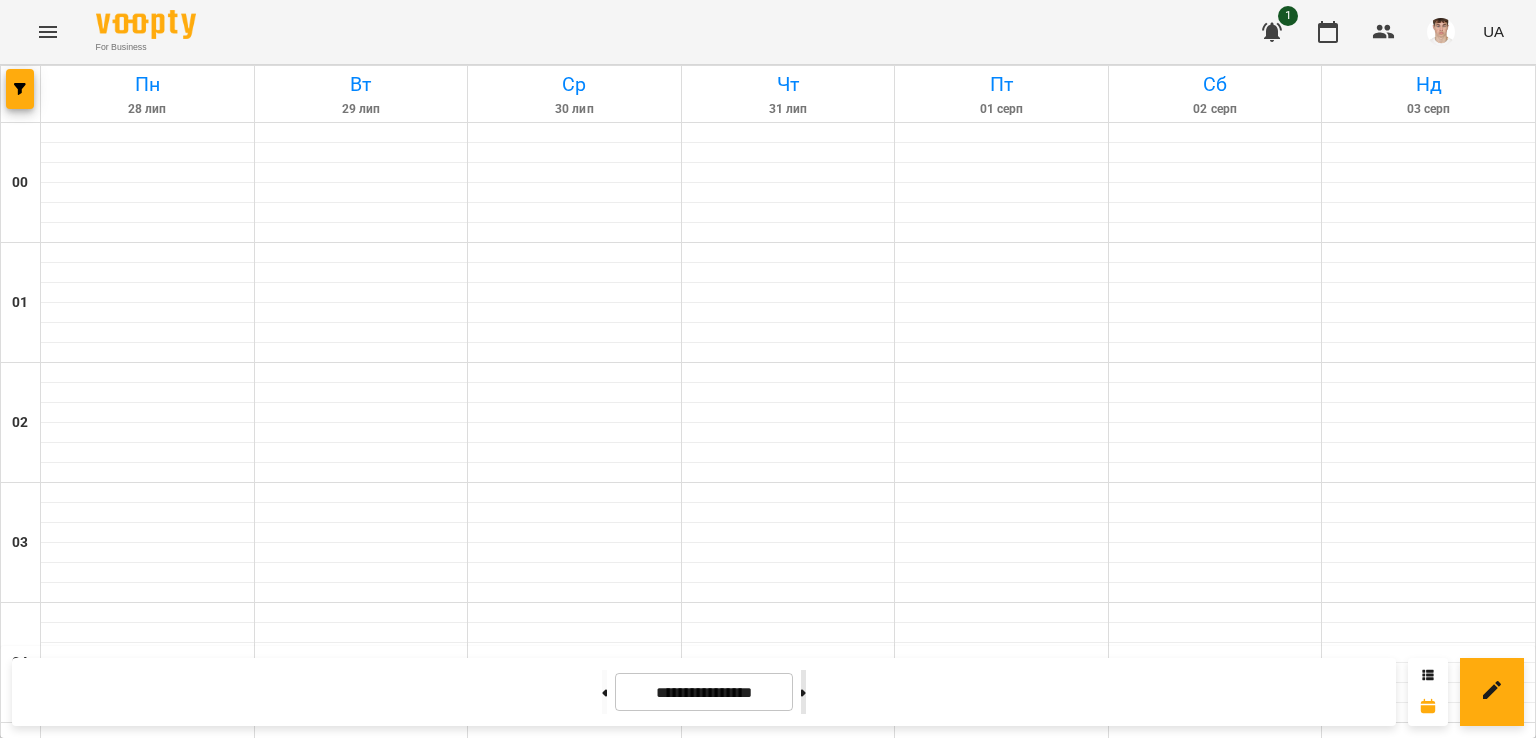 click 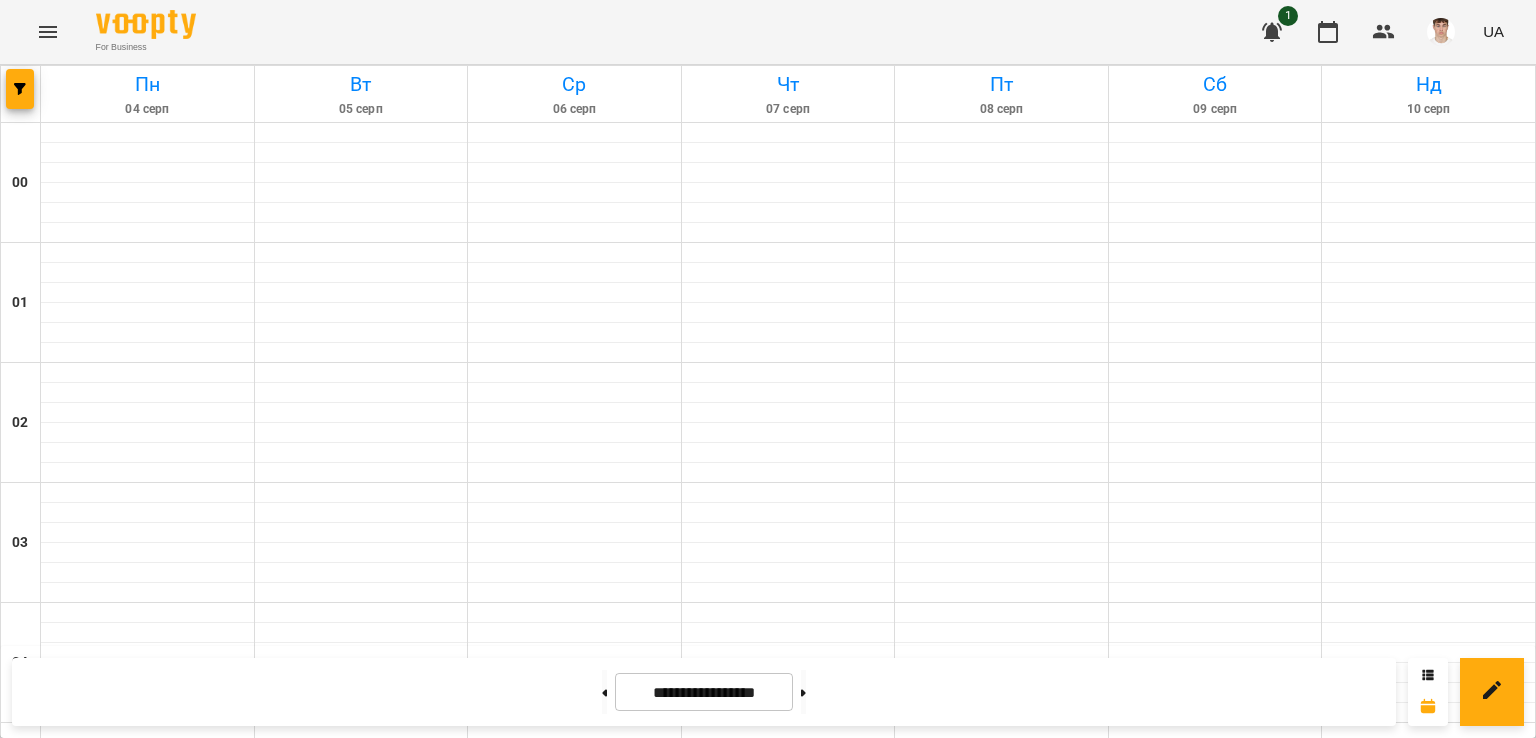 scroll, scrollTop: 2200, scrollLeft: 0, axis: vertical 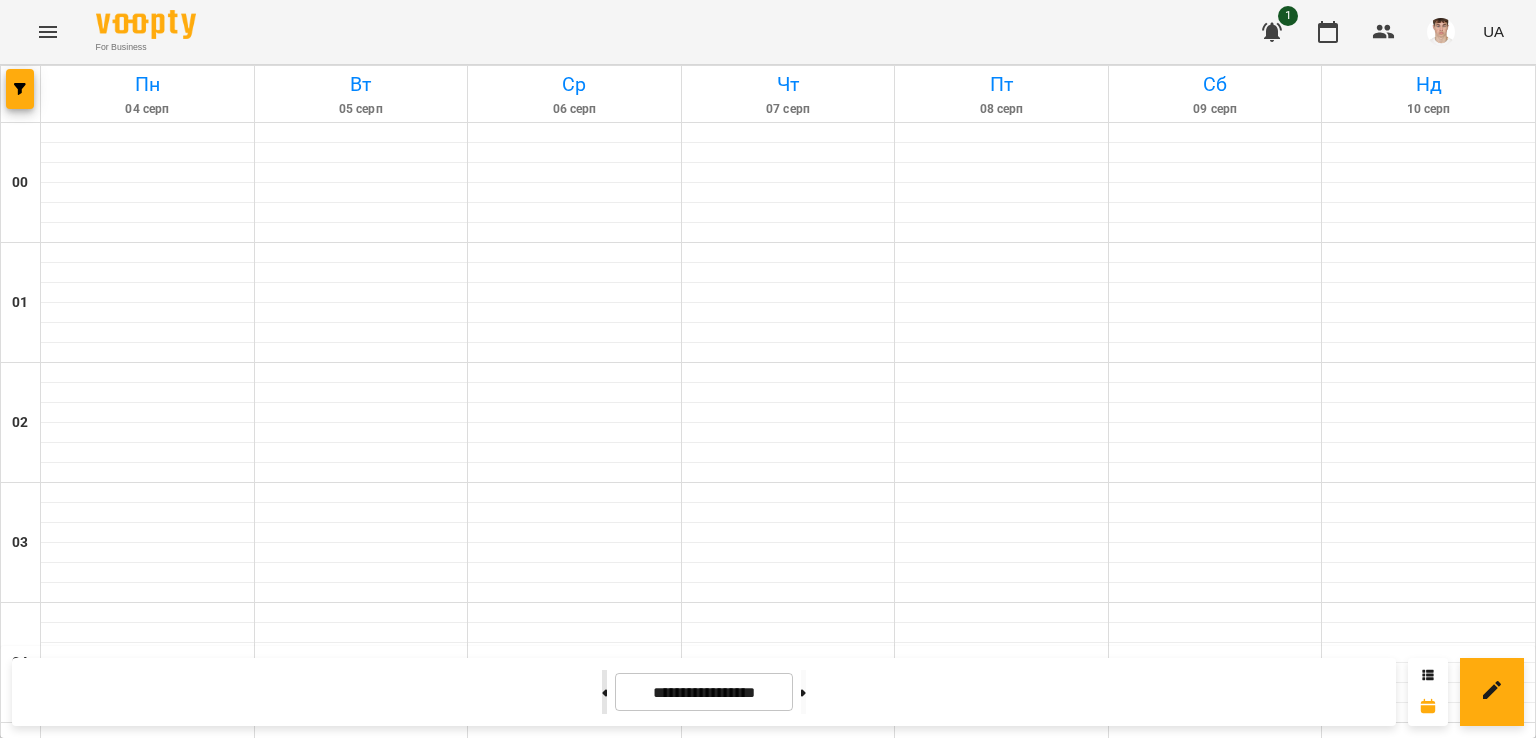 click at bounding box center [604, 692] 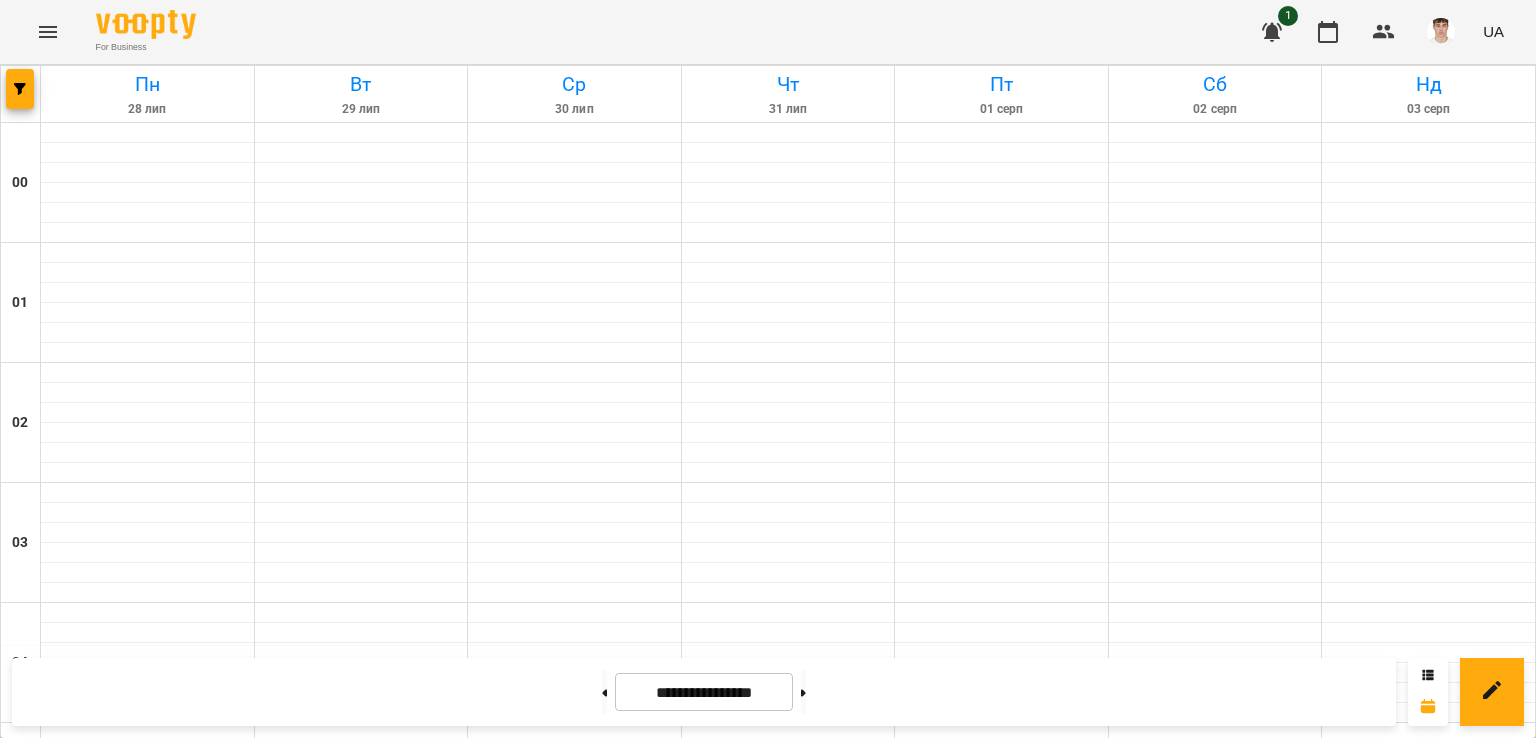 scroll, scrollTop: 1900, scrollLeft: 0, axis: vertical 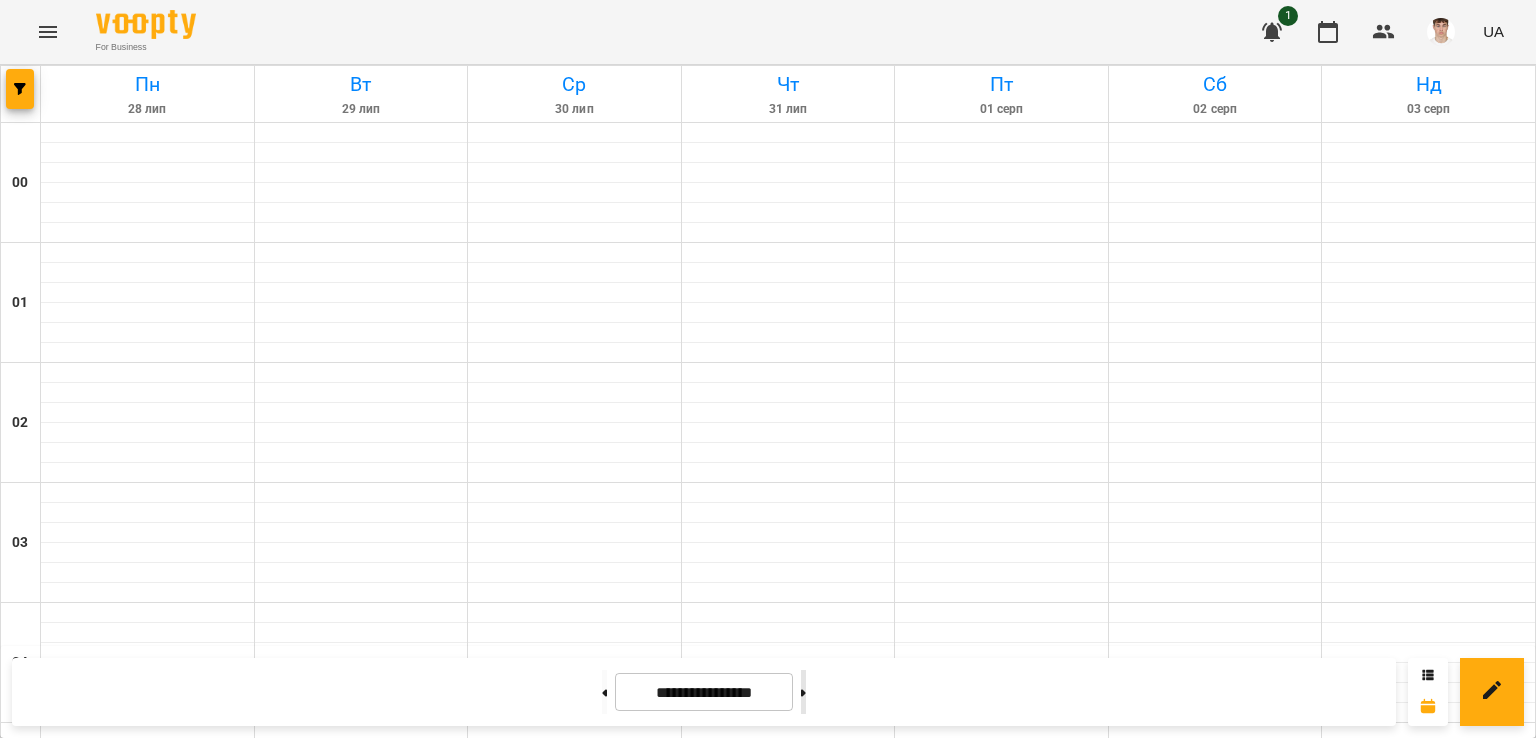 click at bounding box center (803, 692) 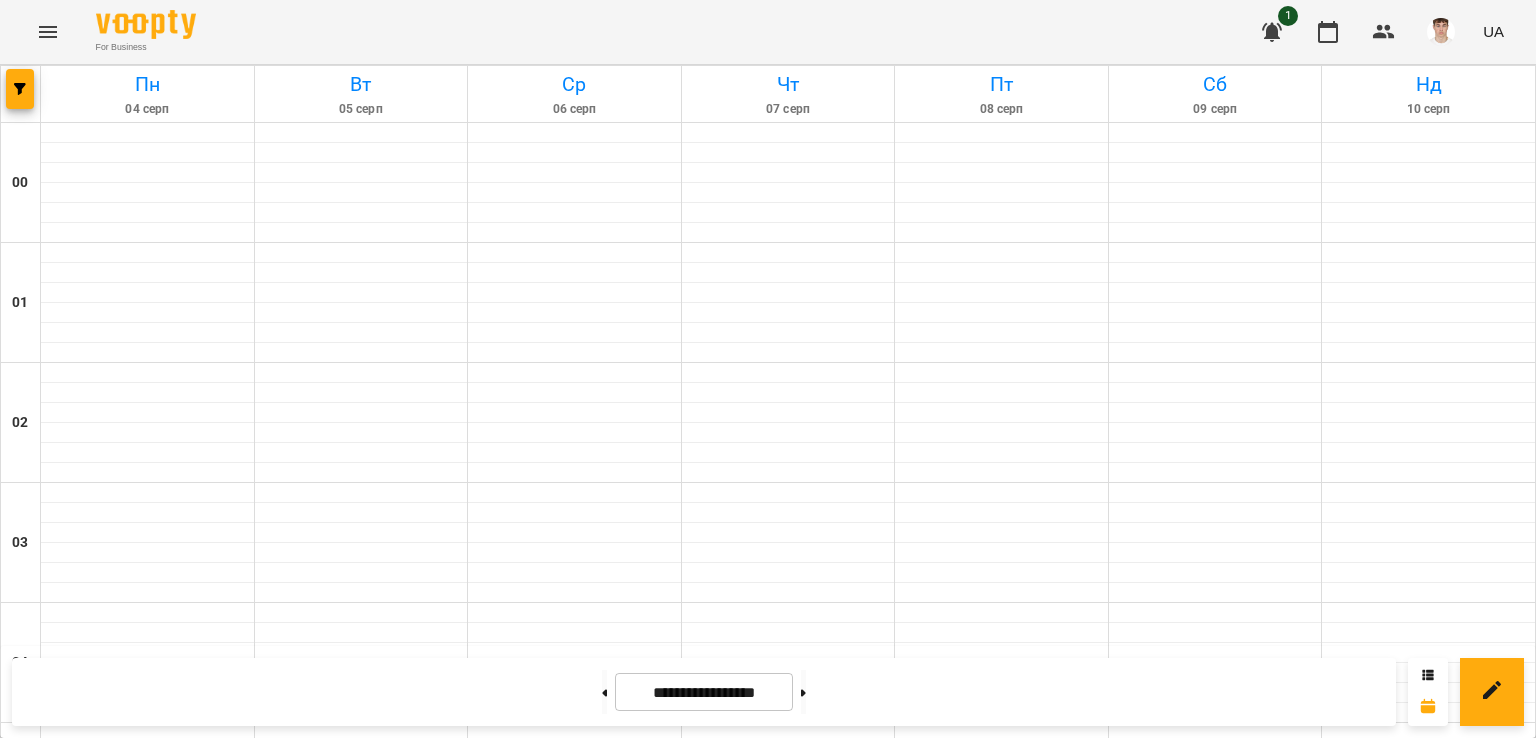 scroll, scrollTop: 1300, scrollLeft: 0, axis: vertical 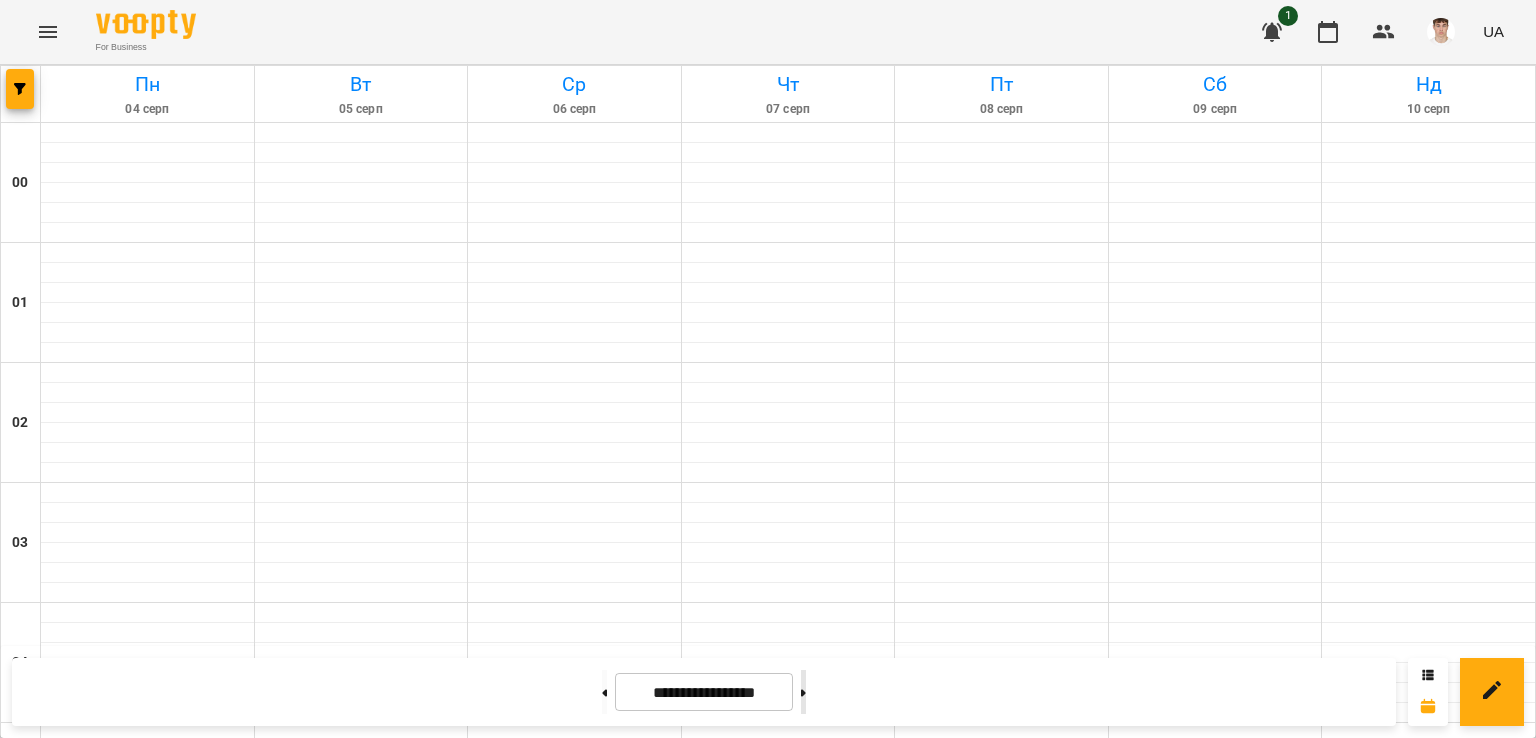 click at bounding box center (803, 692) 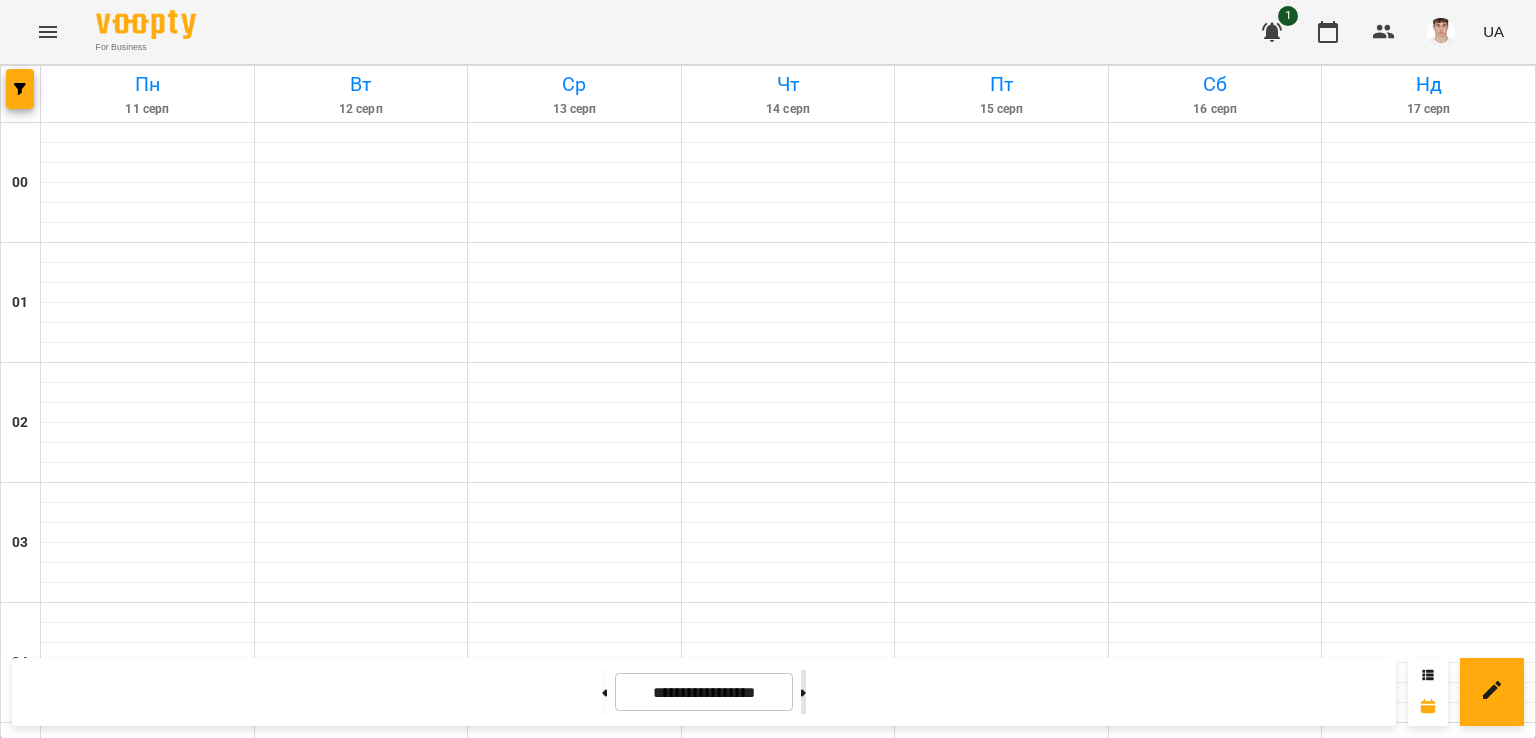 click at bounding box center [803, 692] 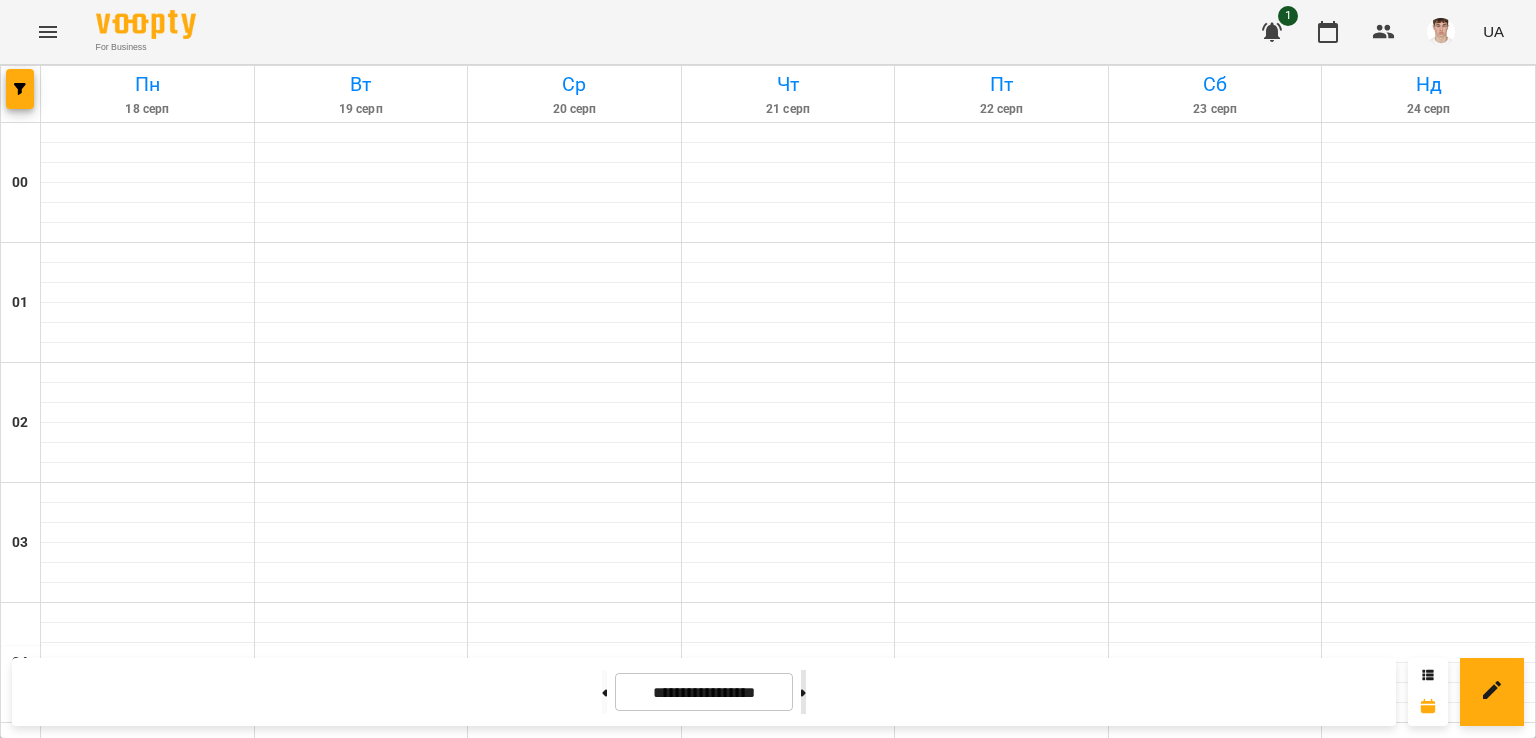 click at bounding box center (803, 692) 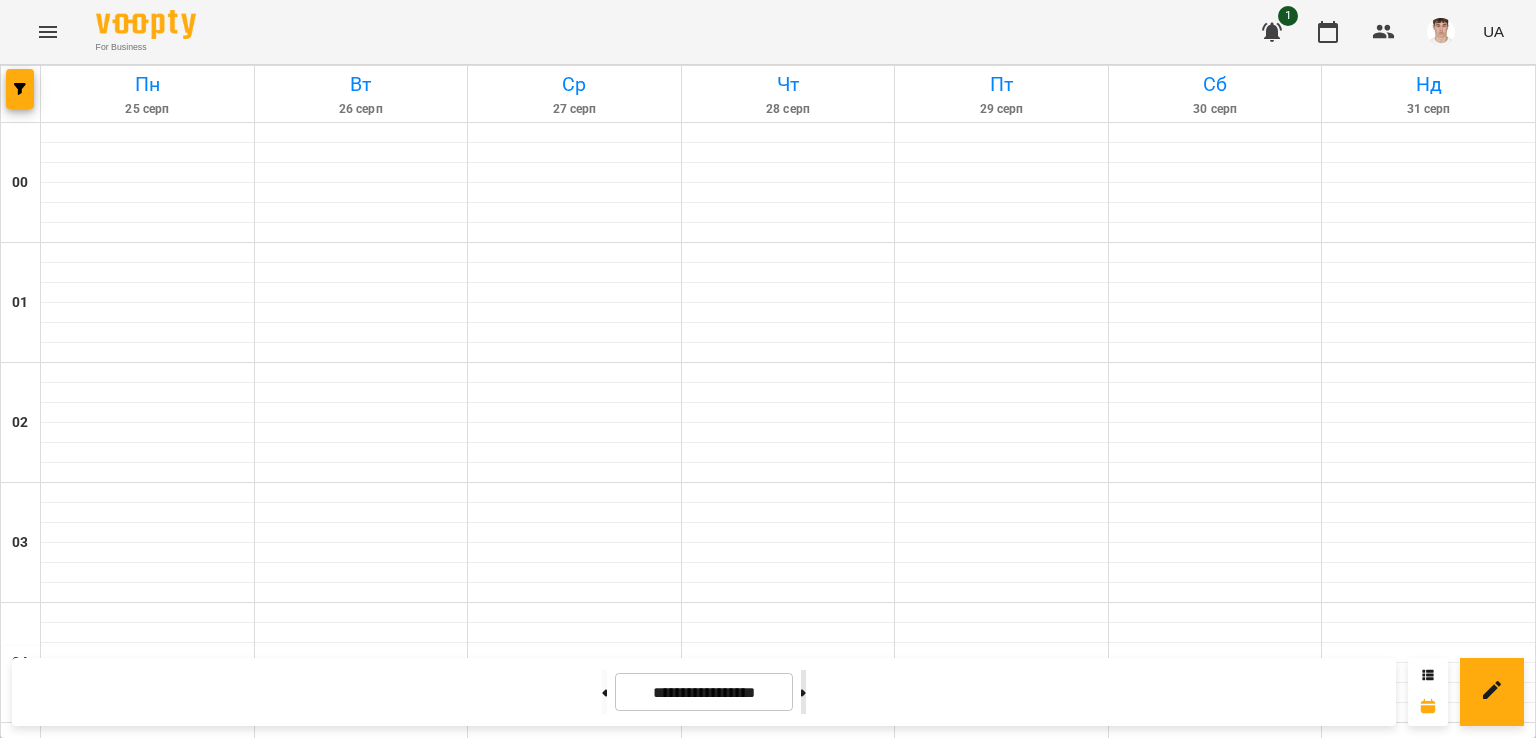 click at bounding box center (803, 692) 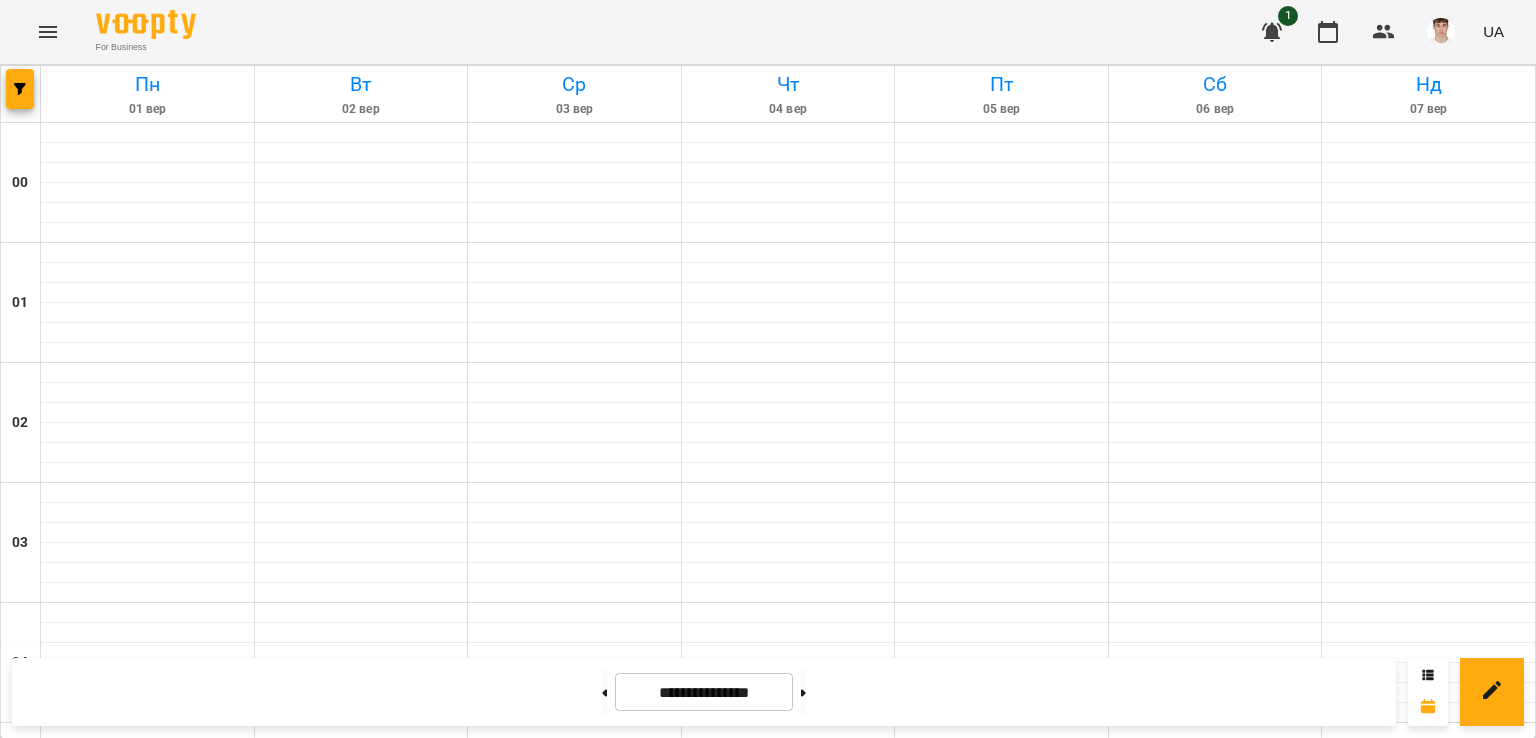 scroll, scrollTop: 2000, scrollLeft: 0, axis: vertical 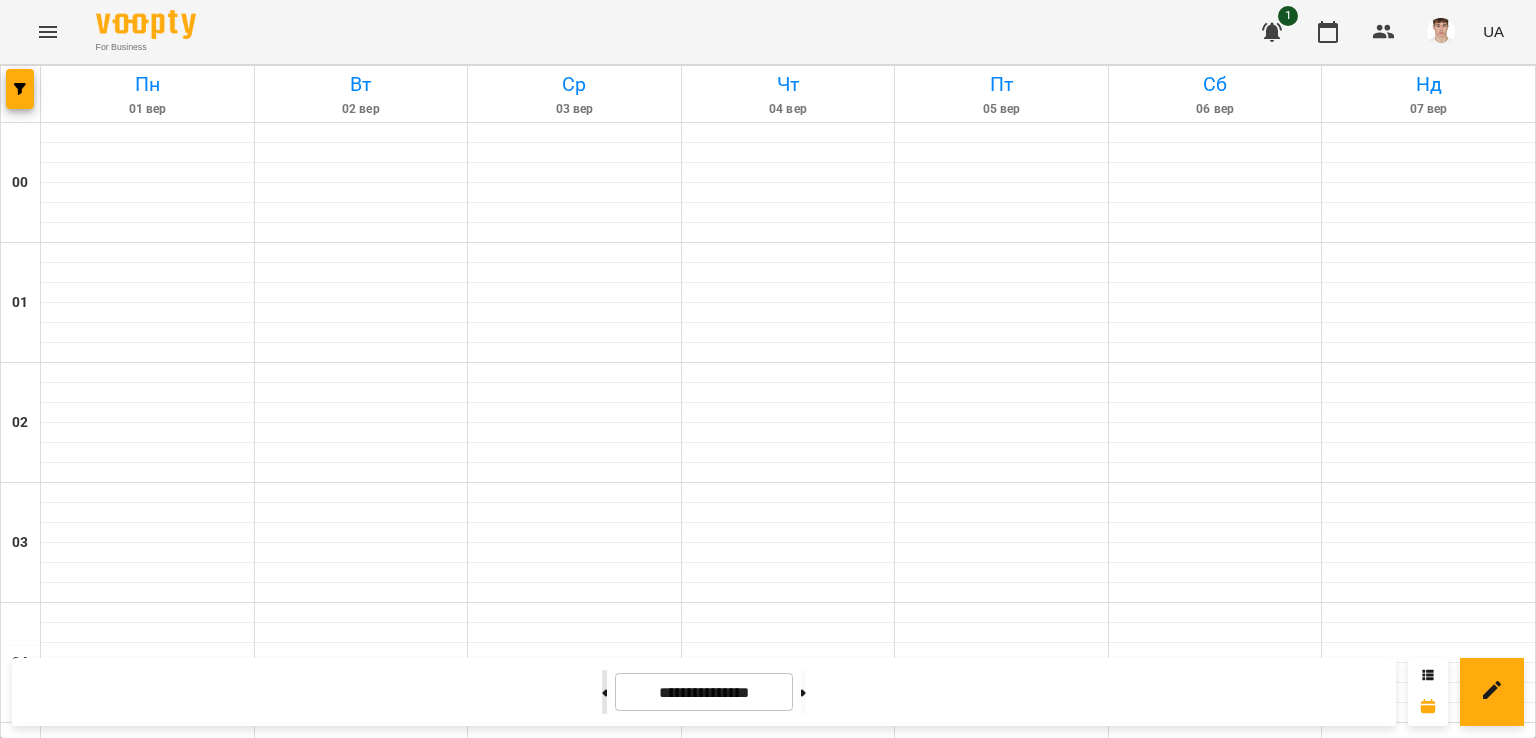 click at bounding box center (604, 692) 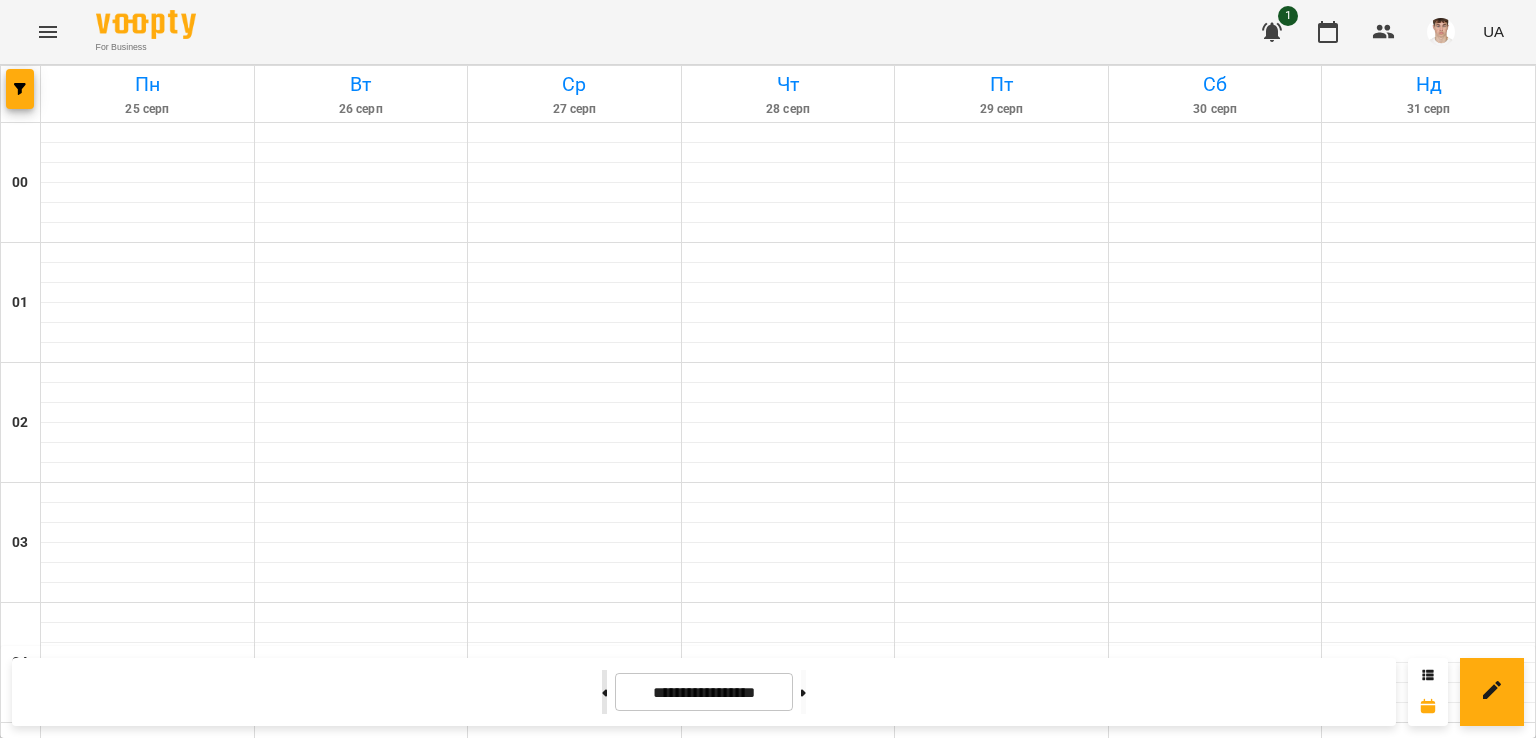 click at bounding box center [604, 692] 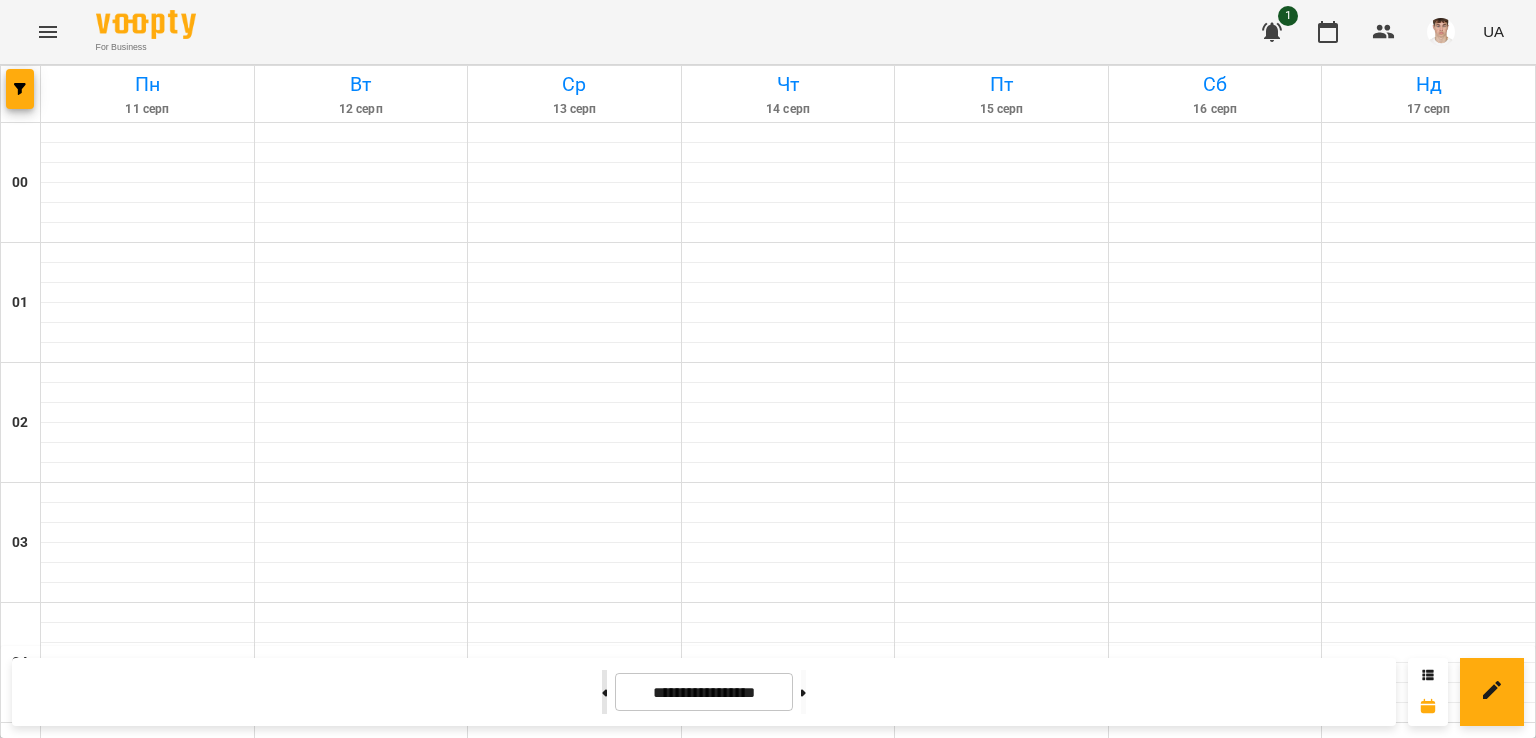 click at bounding box center (604, 692) 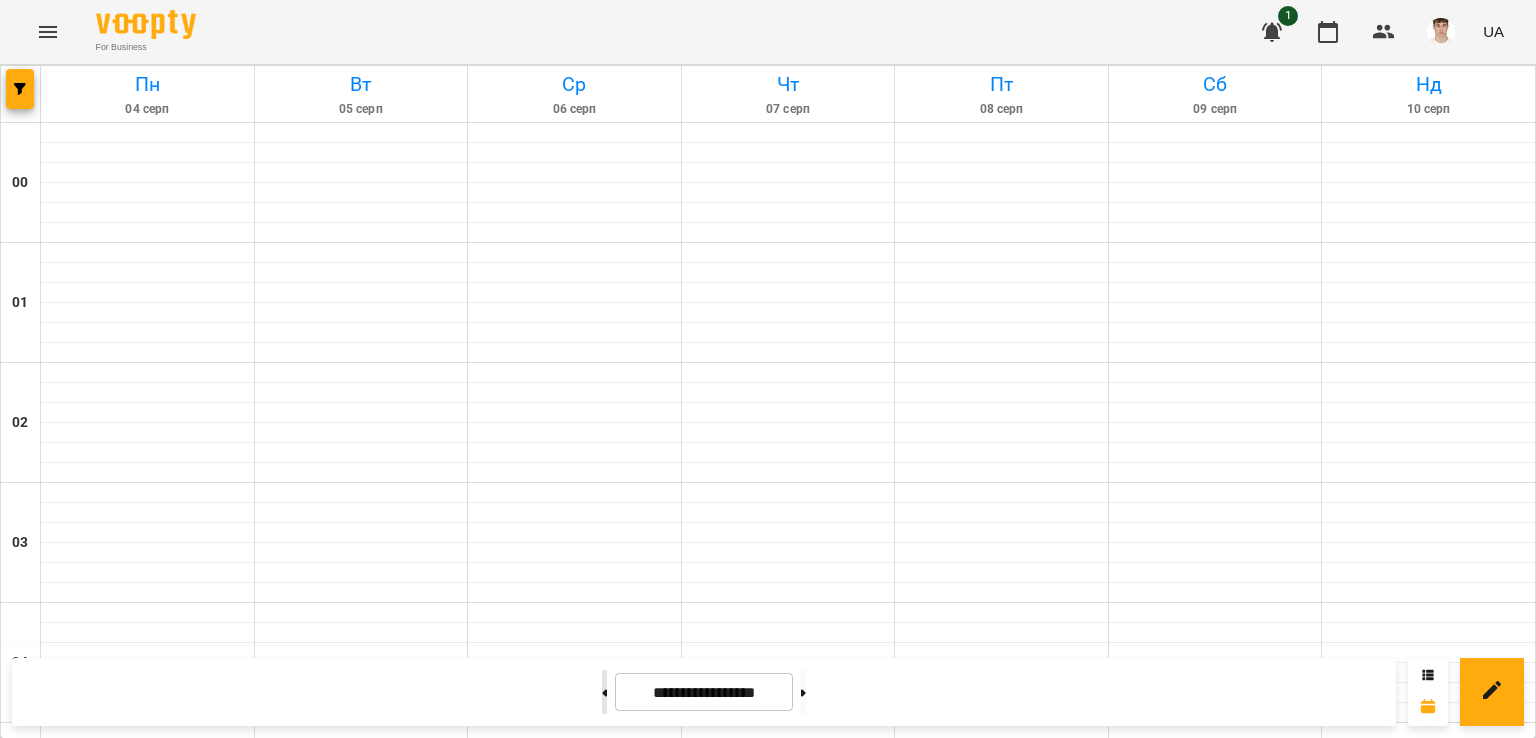 click at bounding box center (604, 692) 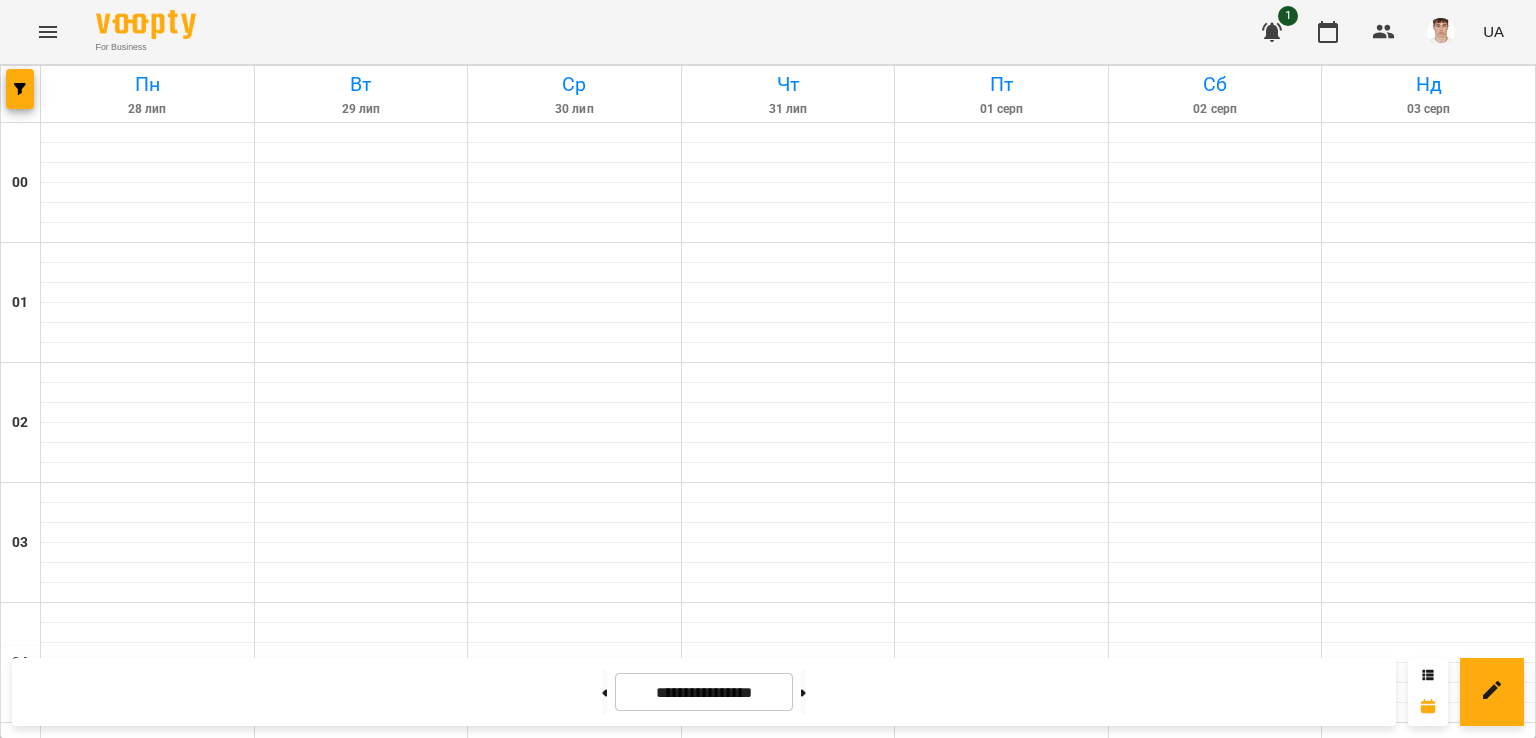 scroll, scrollTop: 1400, scrollLeft: 0, axis: vertical 